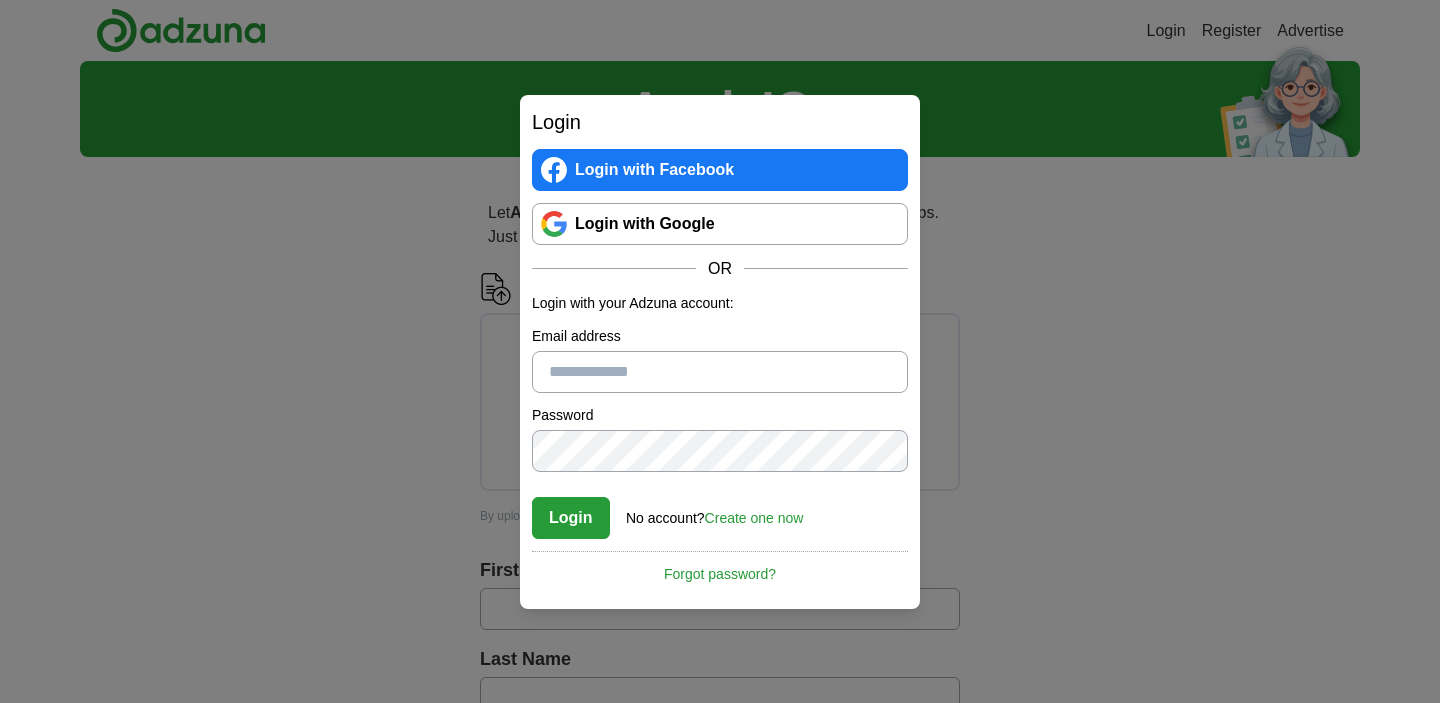 scroll, scrollTop: 0, scrollLeft: 0, axis: both 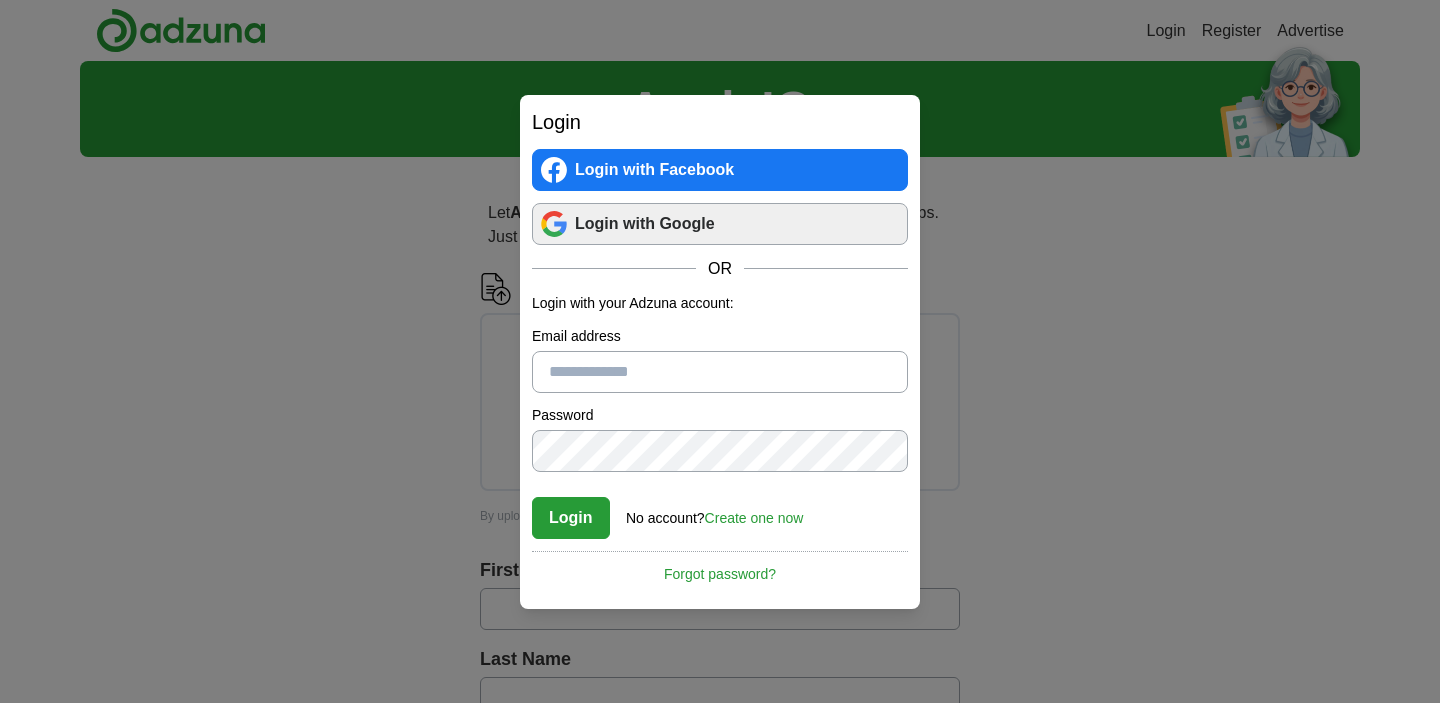 click on "Login with Google" at bounding box center (720, 224) 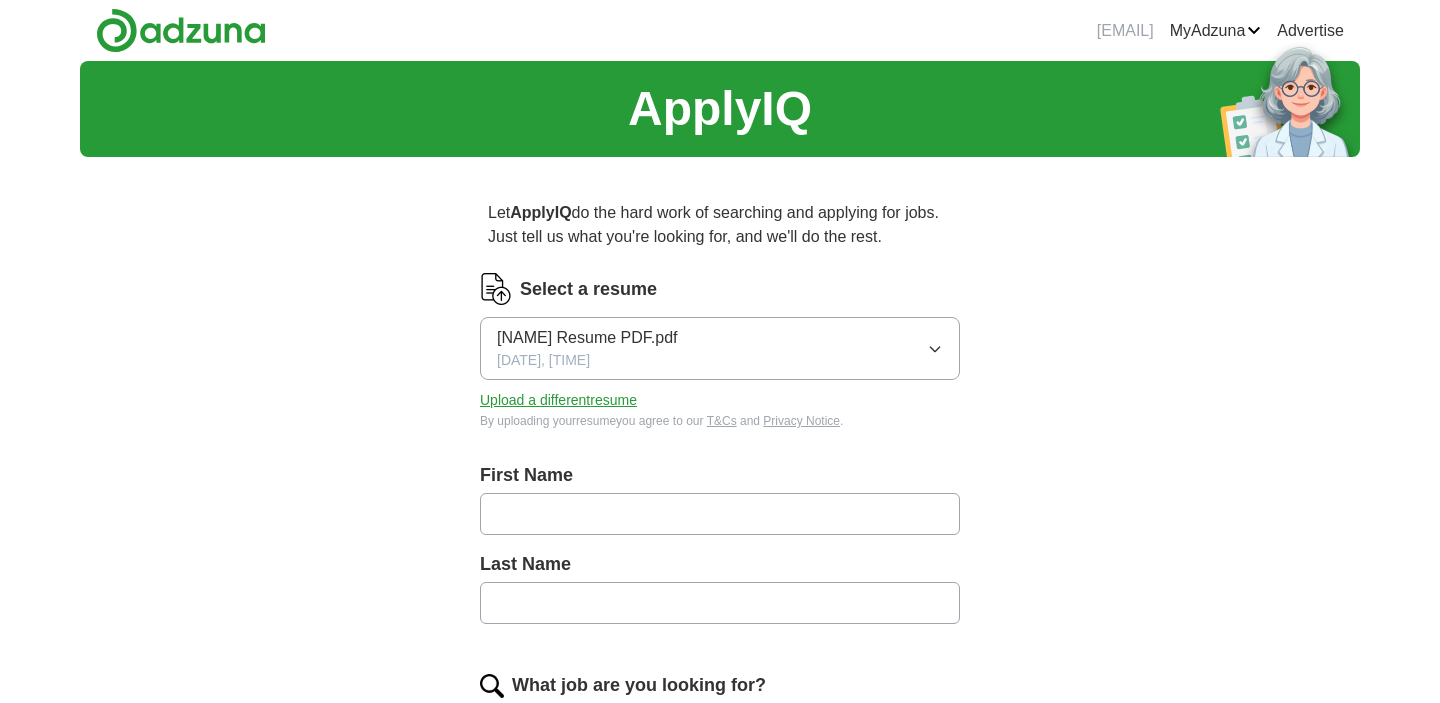 scroll, scrollTop: 0, scrollLeft: 0, axis: both 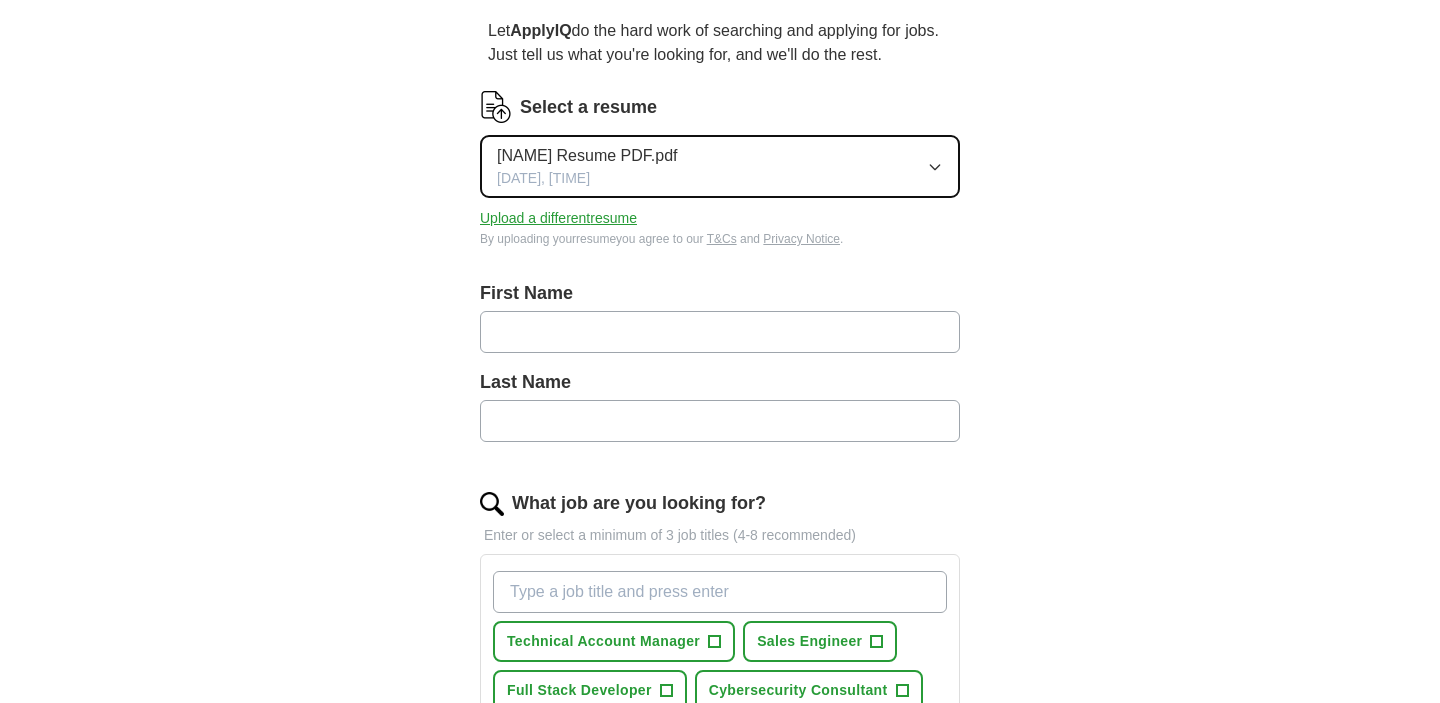 click on "[NAME] Resume PDF.pdf [DATE], [TIME]" at bounding box center (720, 166) 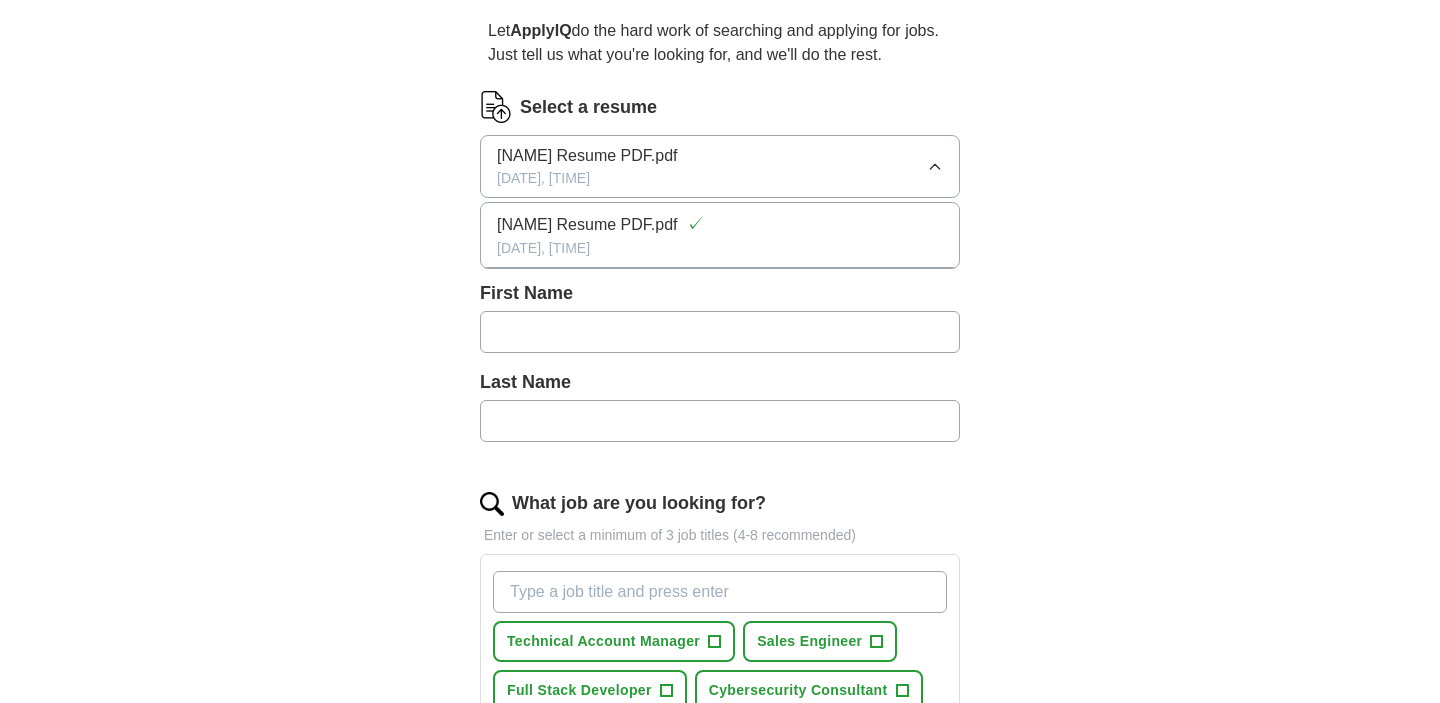 click on "ApplyIQ Let ApplyIQ do the hard work of searching and applying for jobs. Just tell us what you're looking for, and we'll do the rest. Select a resume [NAME] Resume PDF.pdf [DATE], [TIME] [NAME] Resume PDF.pdf ✓ [DATE], [TIME] Upload a different resume By uploading your resume you agree to our T&Cs and Privacy Notice. First Name Last Name What job are you looking for? Enter or select a minimum of 3 job titles (4-8 recommended) Technical Account Manager + Sales Engineer + Full Stack Developer + Cybersecurity Consultant + Customer Solutions Engineer + Cloud Solutions Architect + Threat Intelligence Analyst + Product Manager + Technical Sales Engineer + Where do you want to work? 25 mile radius Start applying for jobs By registering, you consent to us applying to suitable jobs for you" at bounding box center (720, 575) 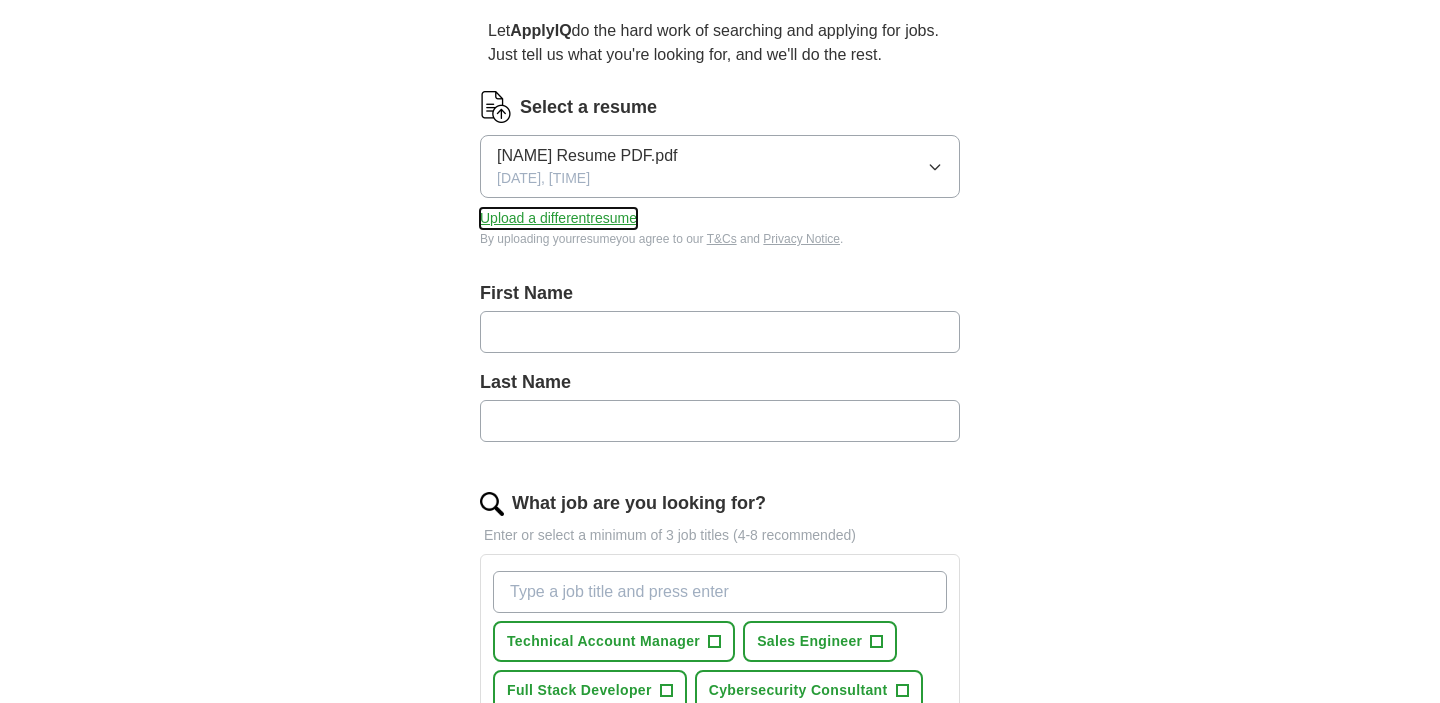click on "Upload a different  resume" at bounding box center (558, 218) 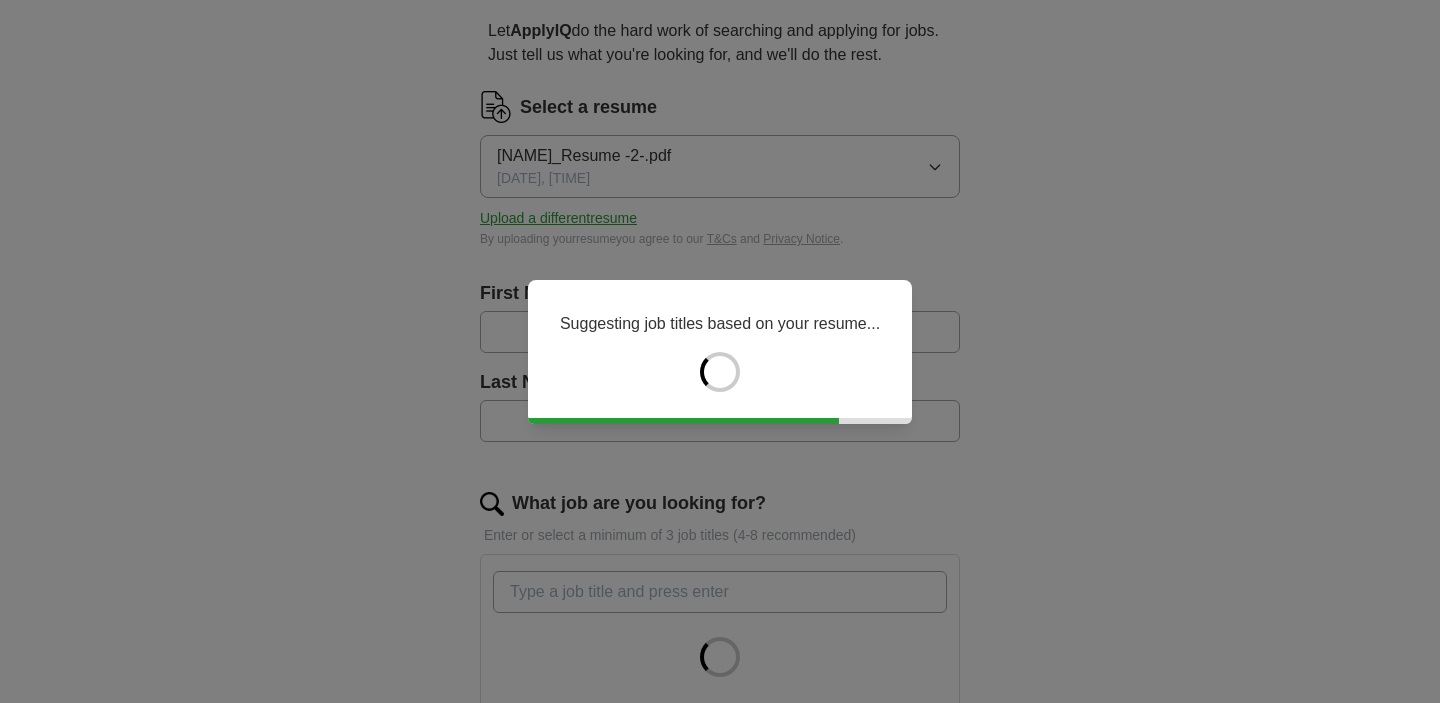 type on "*******" 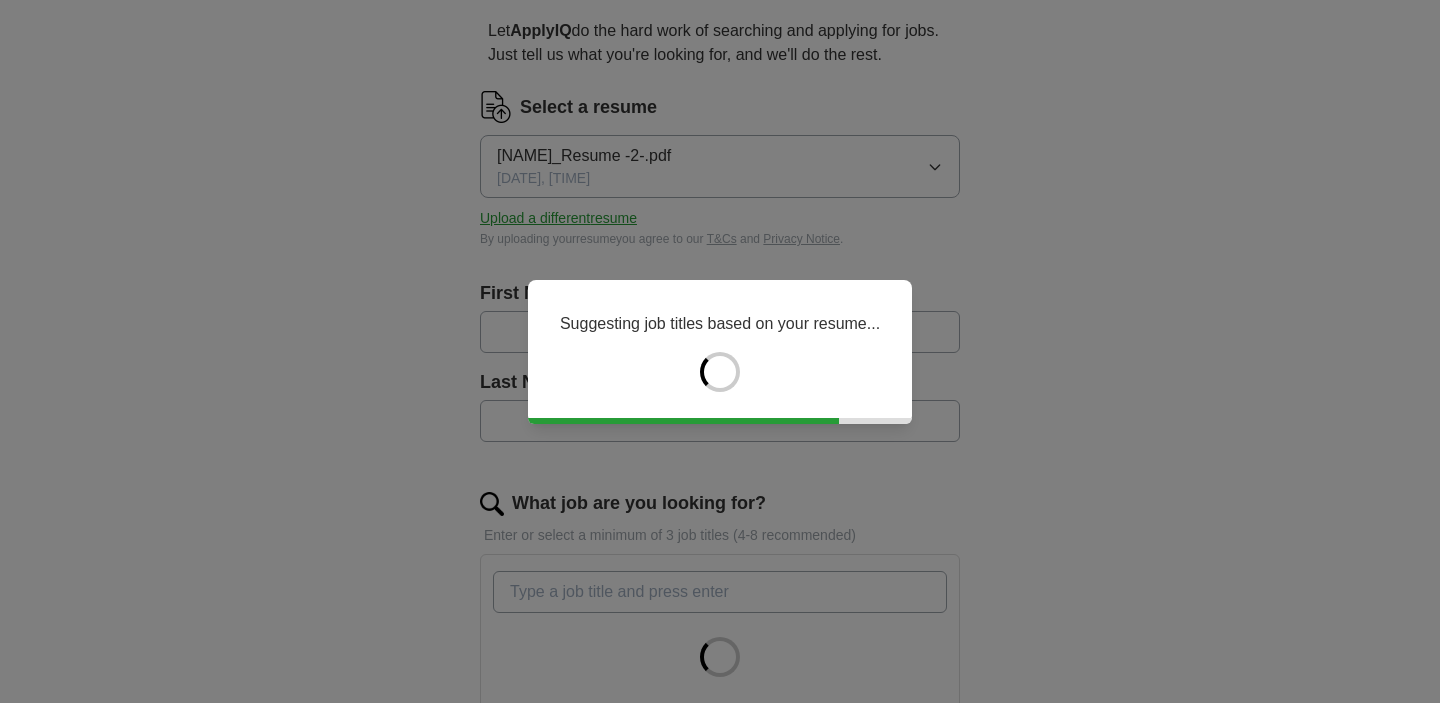 type on "******" 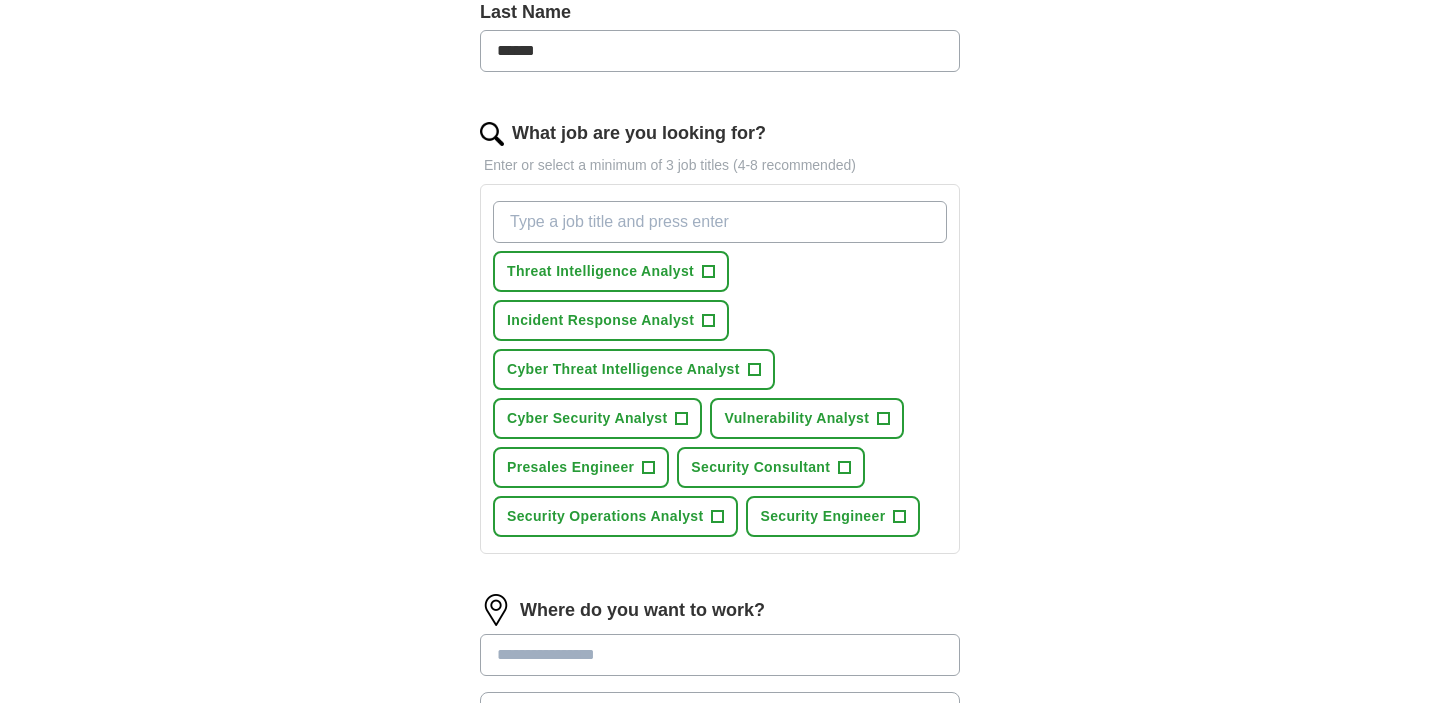 scroll, scrollTop: 584, scrollLeft: 0, axis: vertical 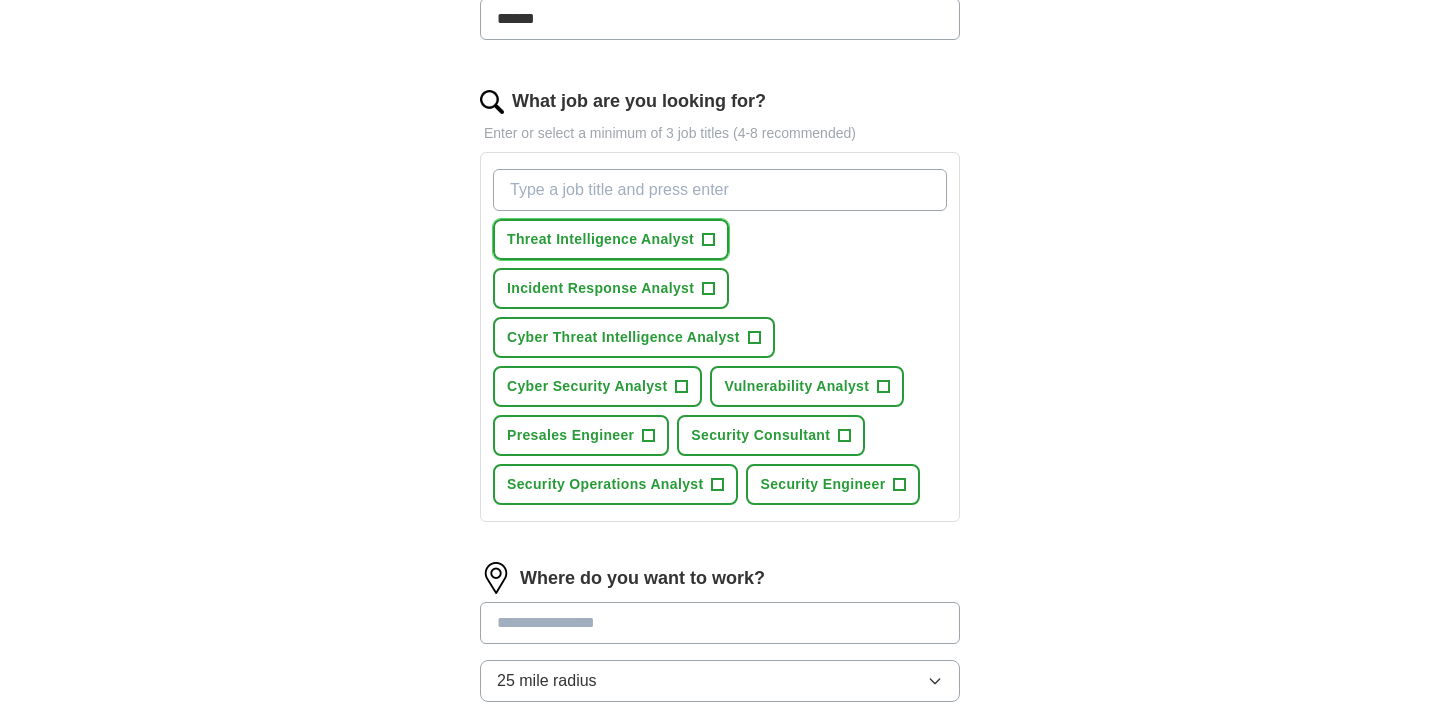 click on "+" at bounding box center (709, 240) 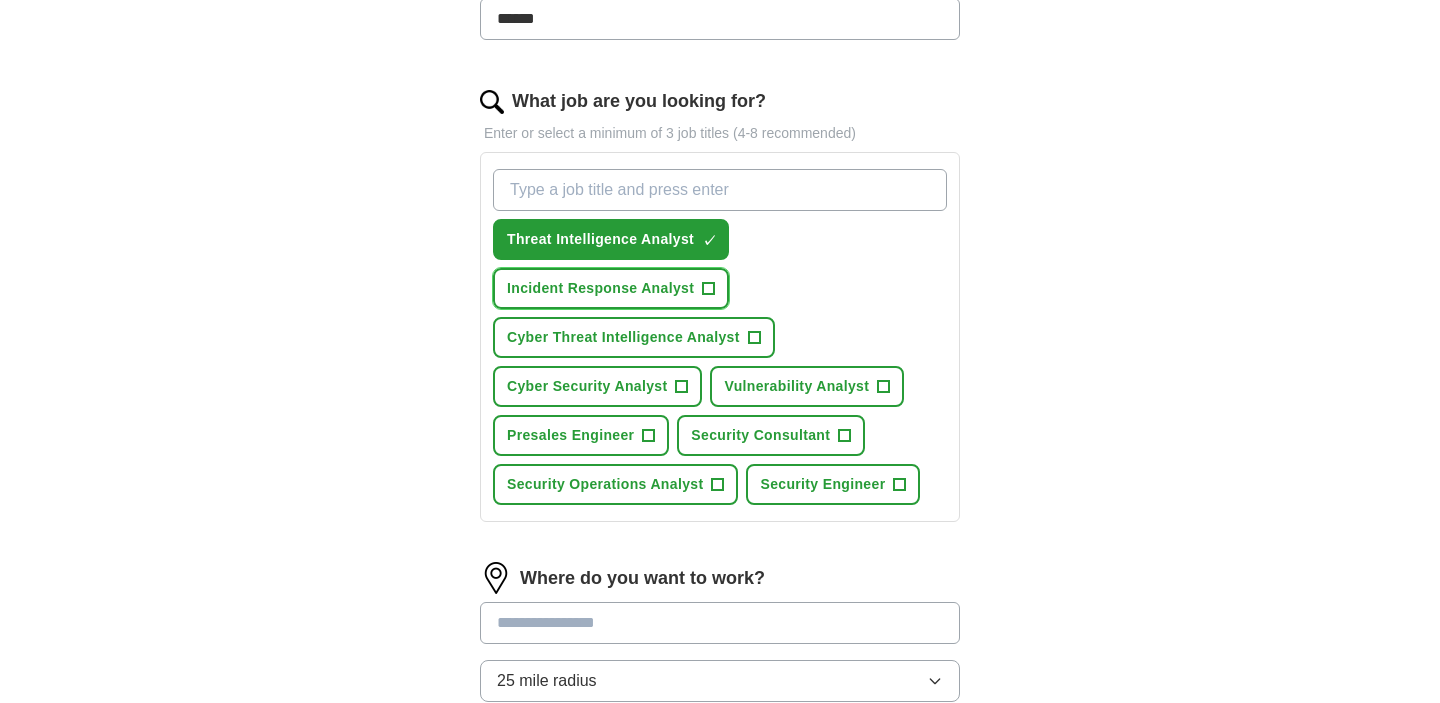 click on "+" at bounding box center (709, 289) 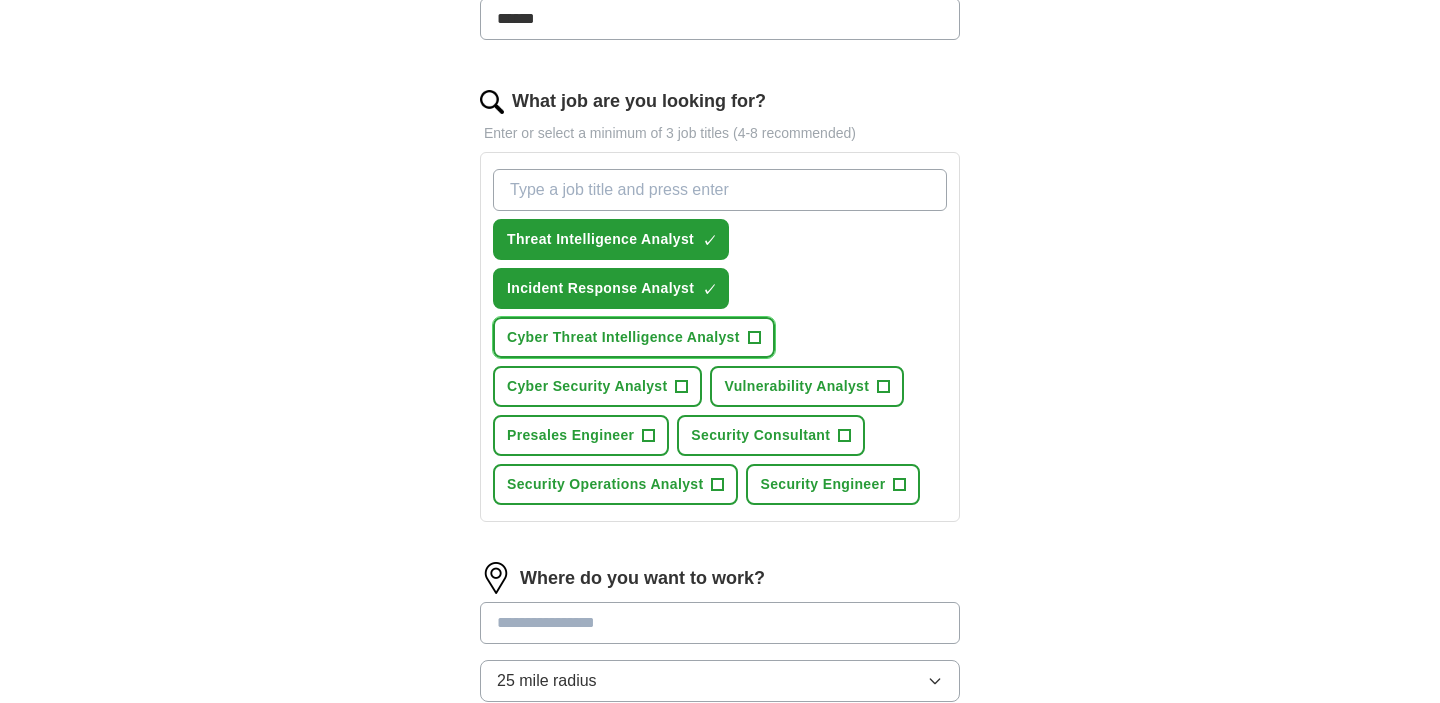 click on "Cyber Threat Intelligence Analyst +" at bounding box center (634, 337) 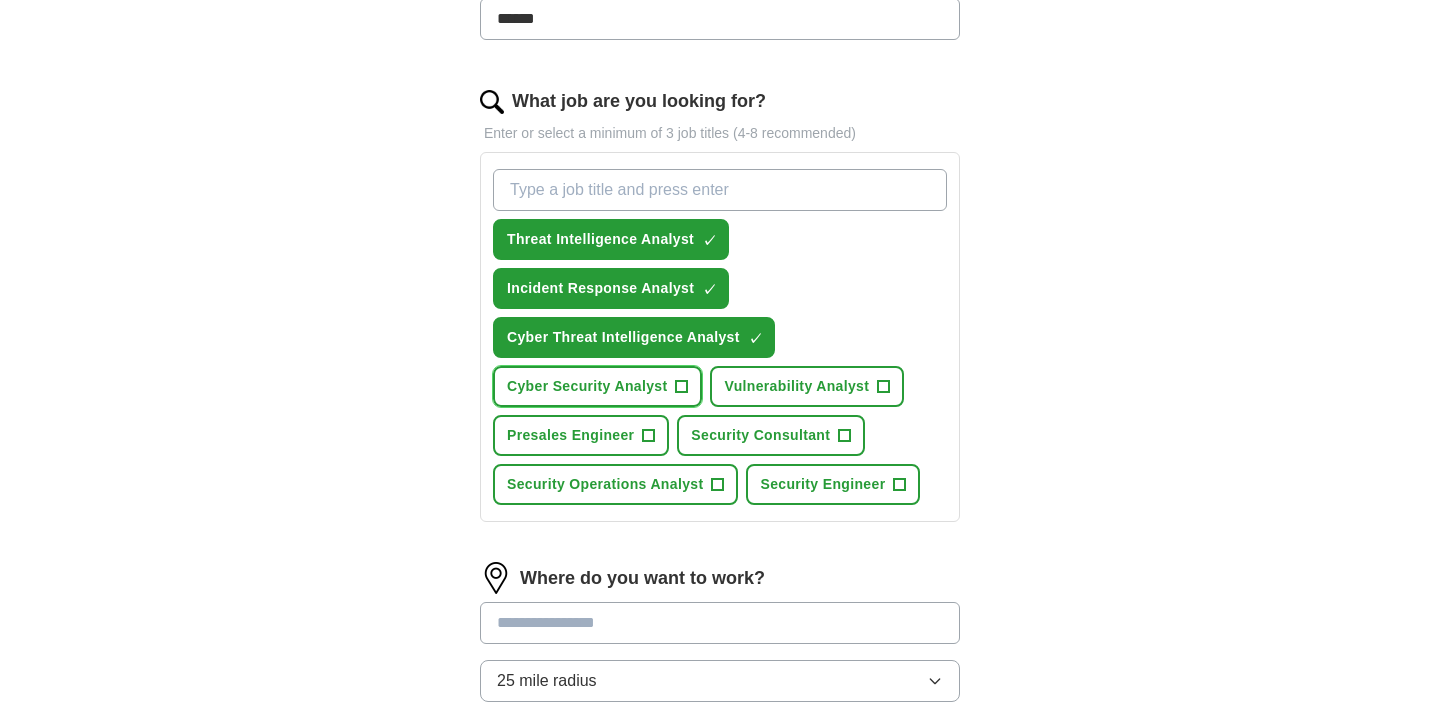 click on "+" at bounding box center [682, 387] 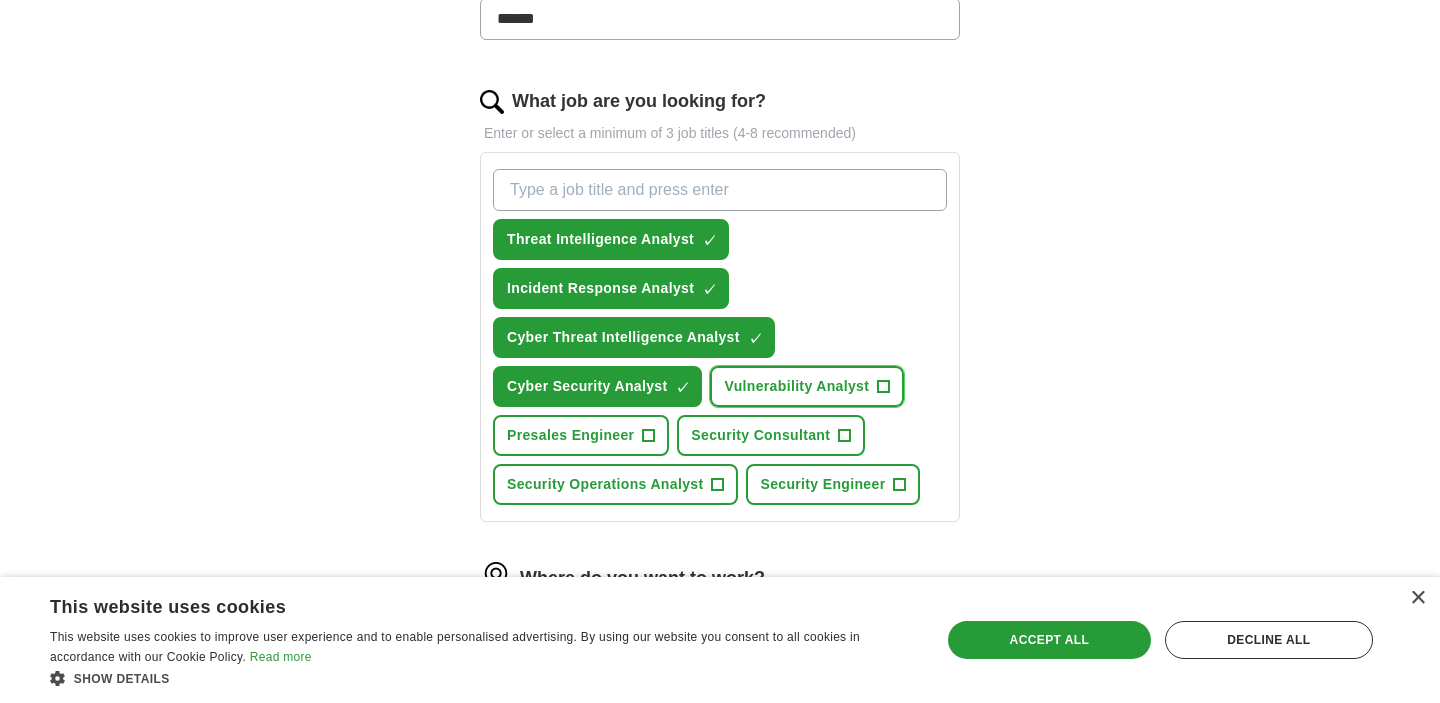 click on "Vulnerability Analyst +" at bounding box center [807, 386] 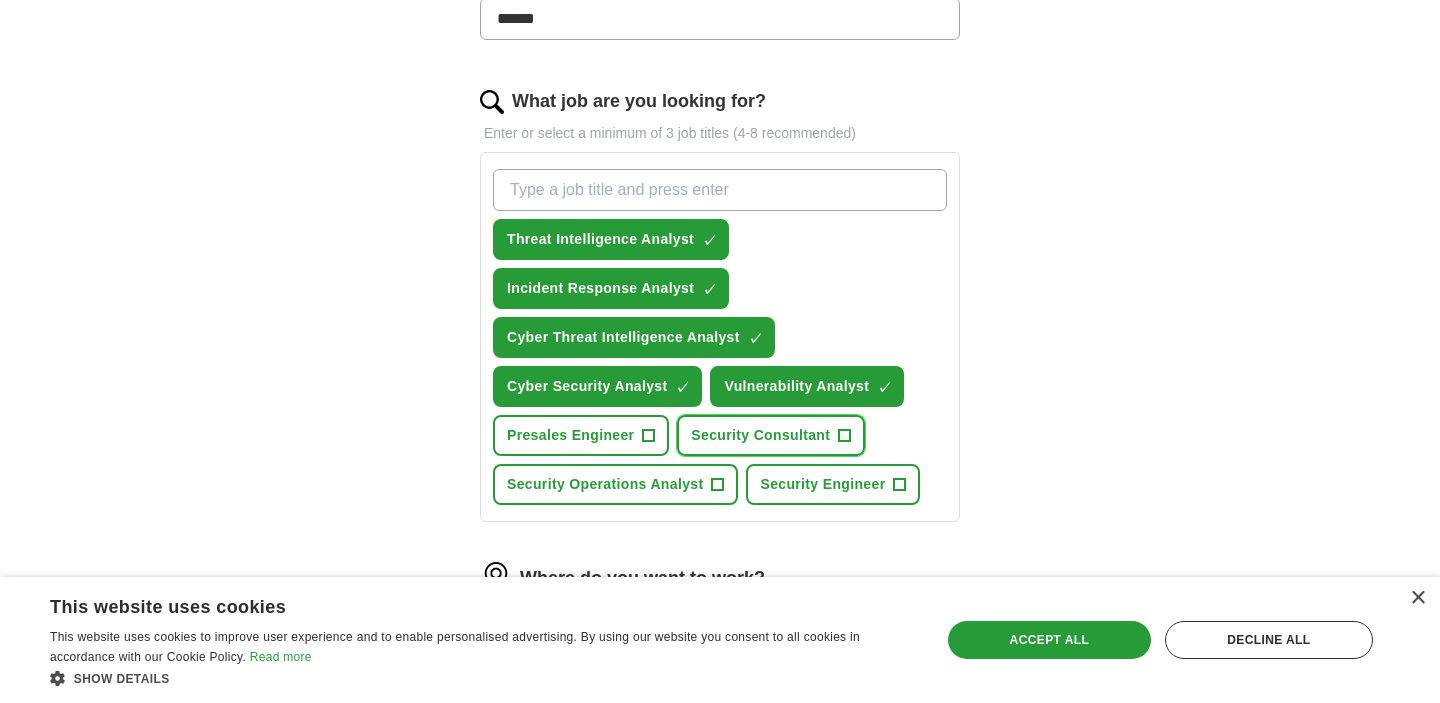 click on "Security Consultant +" at bounding box center [771, 435] 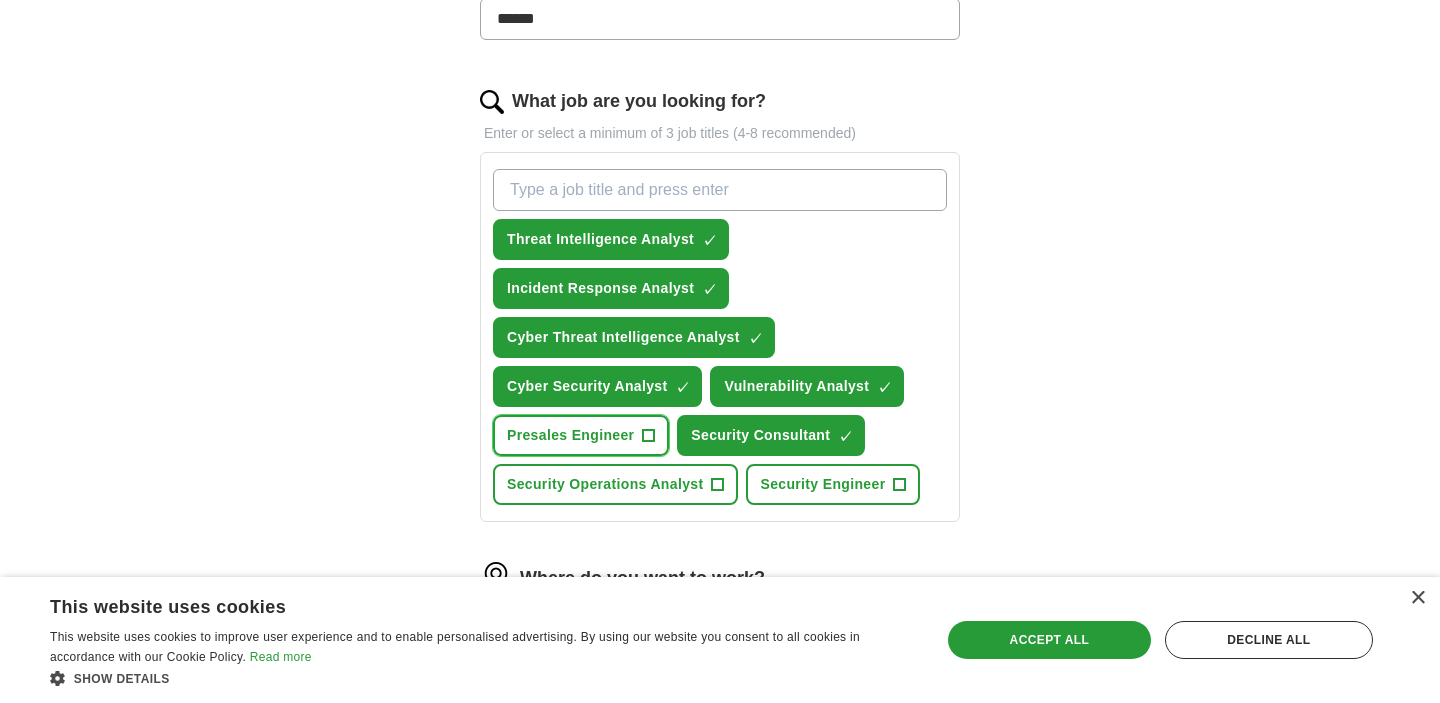 click on "Presales Engineer" at bounding box center [570, 435] 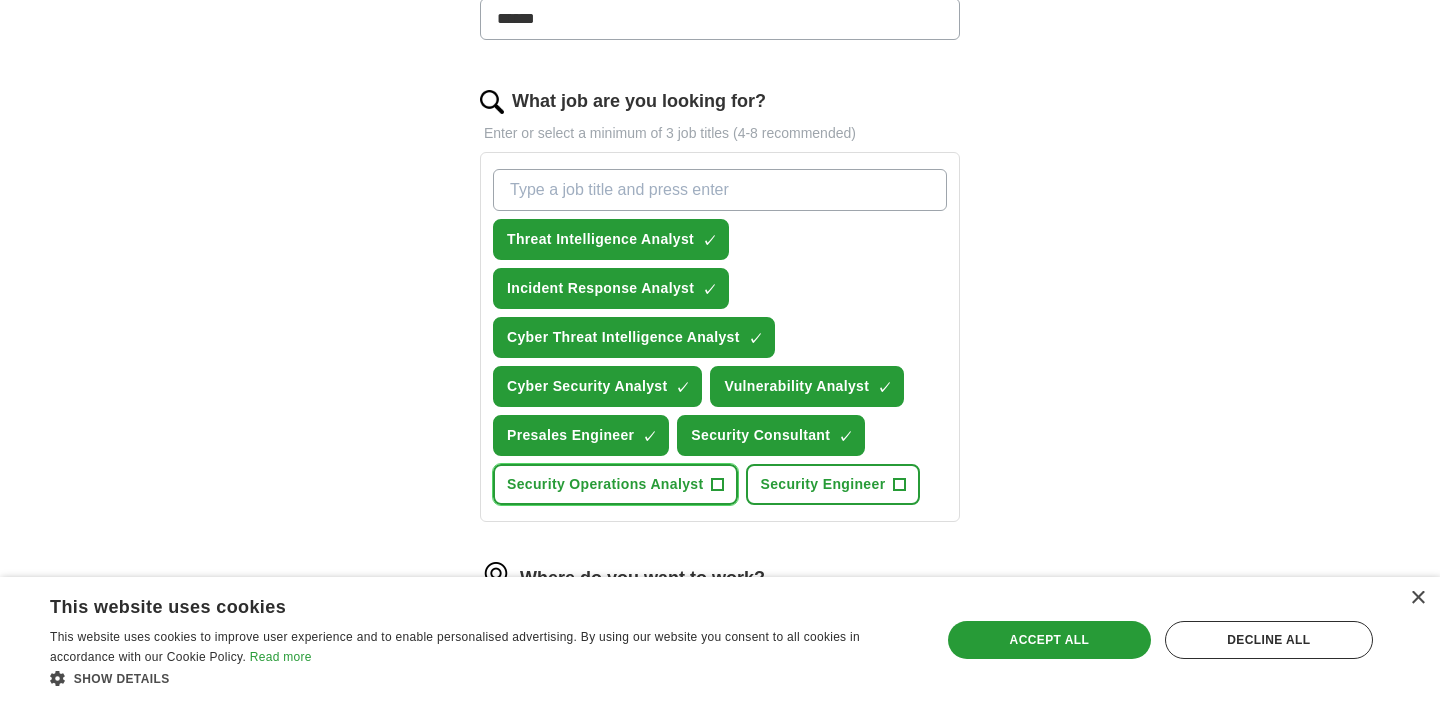 click on "Security Operations Analyst" at bounding box center [605, 484] 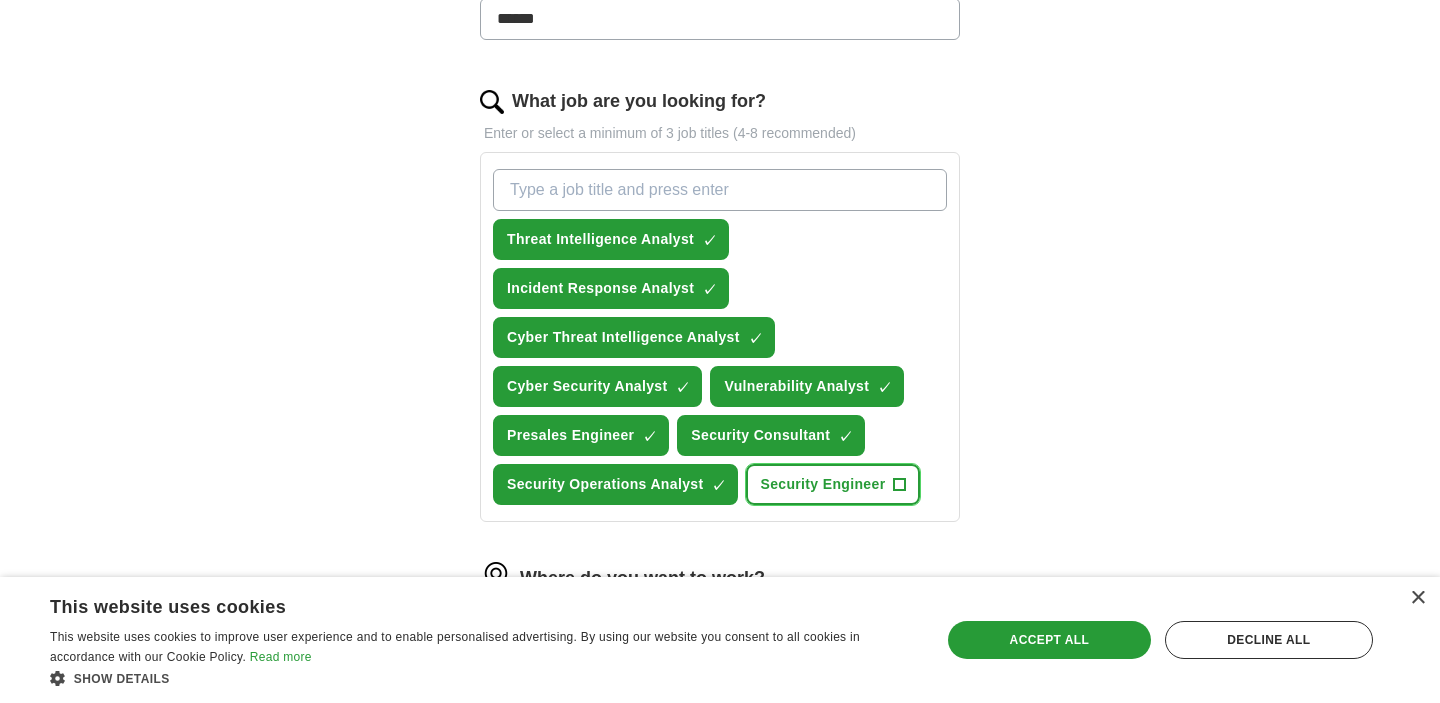 click on "Security Engineer" at bounding box center [822, 484] 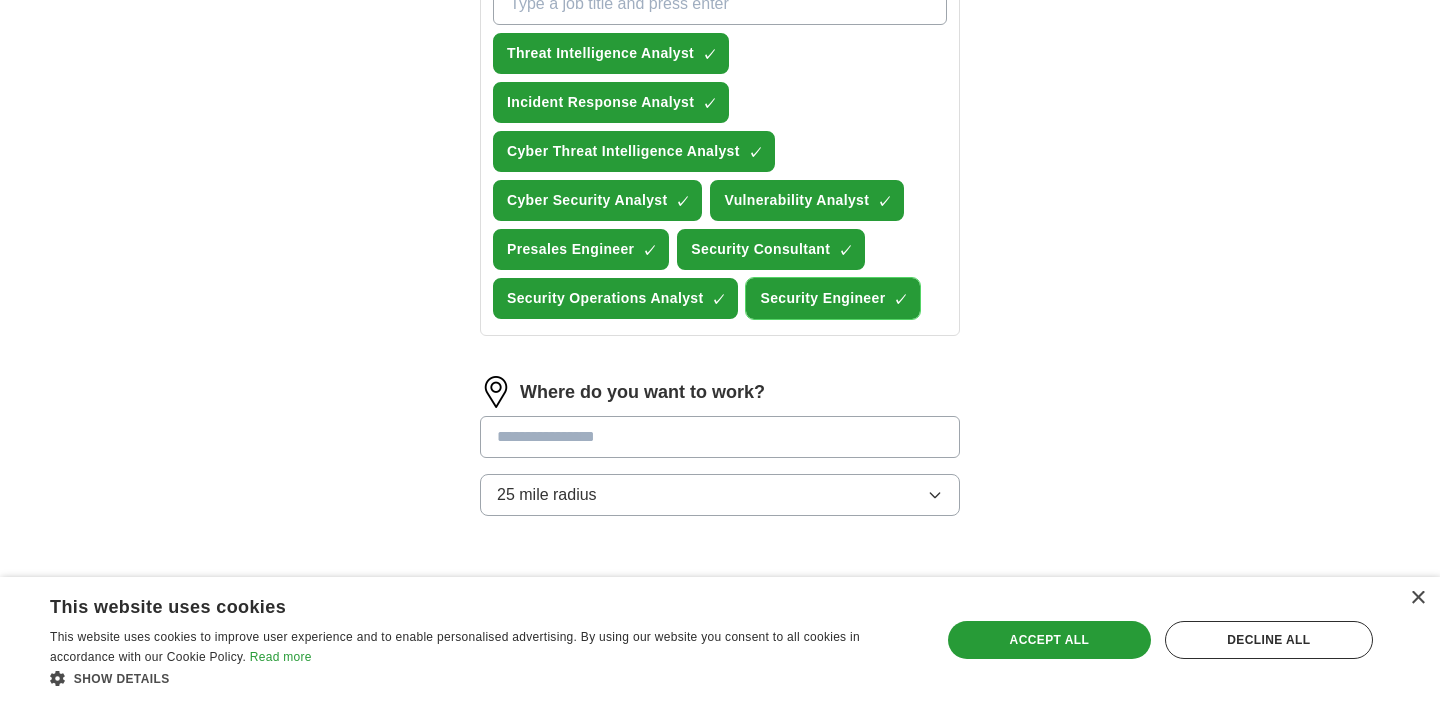 scroll, scrollTop: 771, scrollLeft: 0, axis: vertical 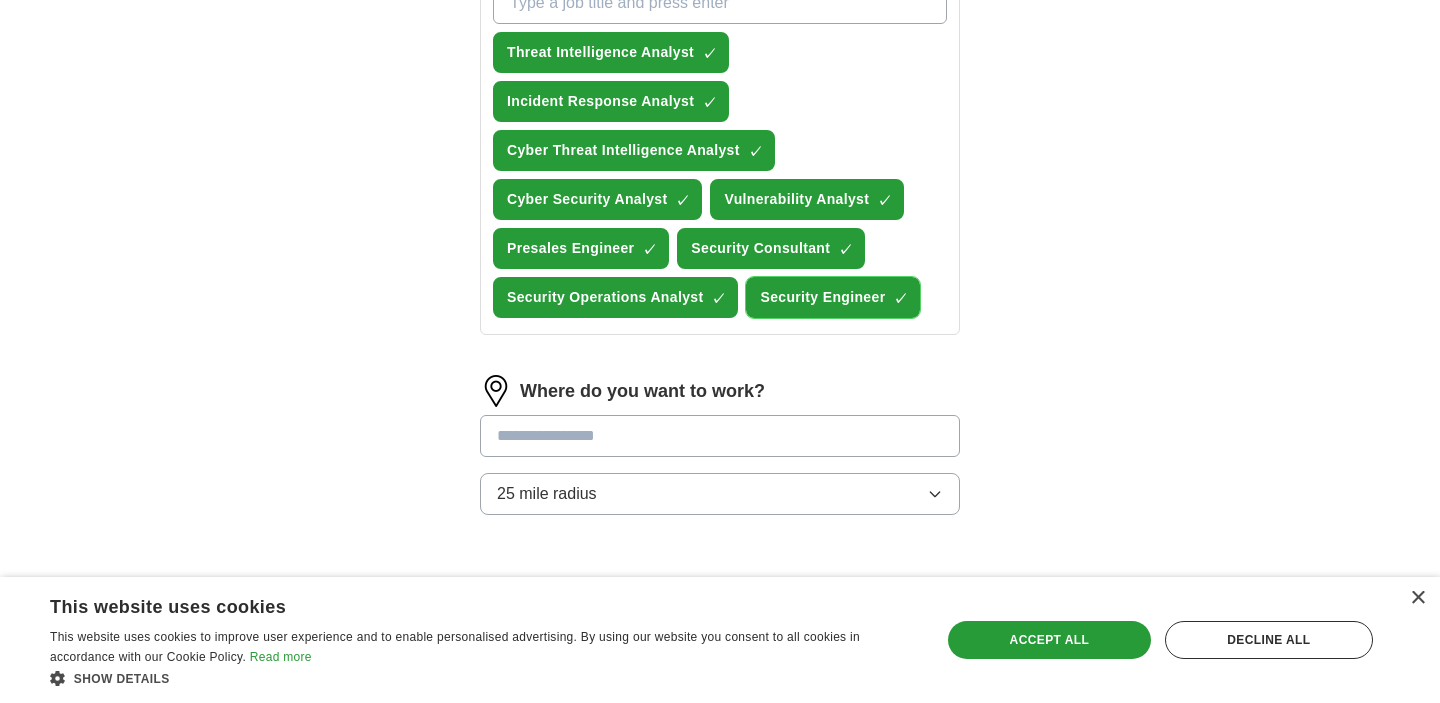 click on "Security Engineer ✓ ×" at bounding box center (833, 297) 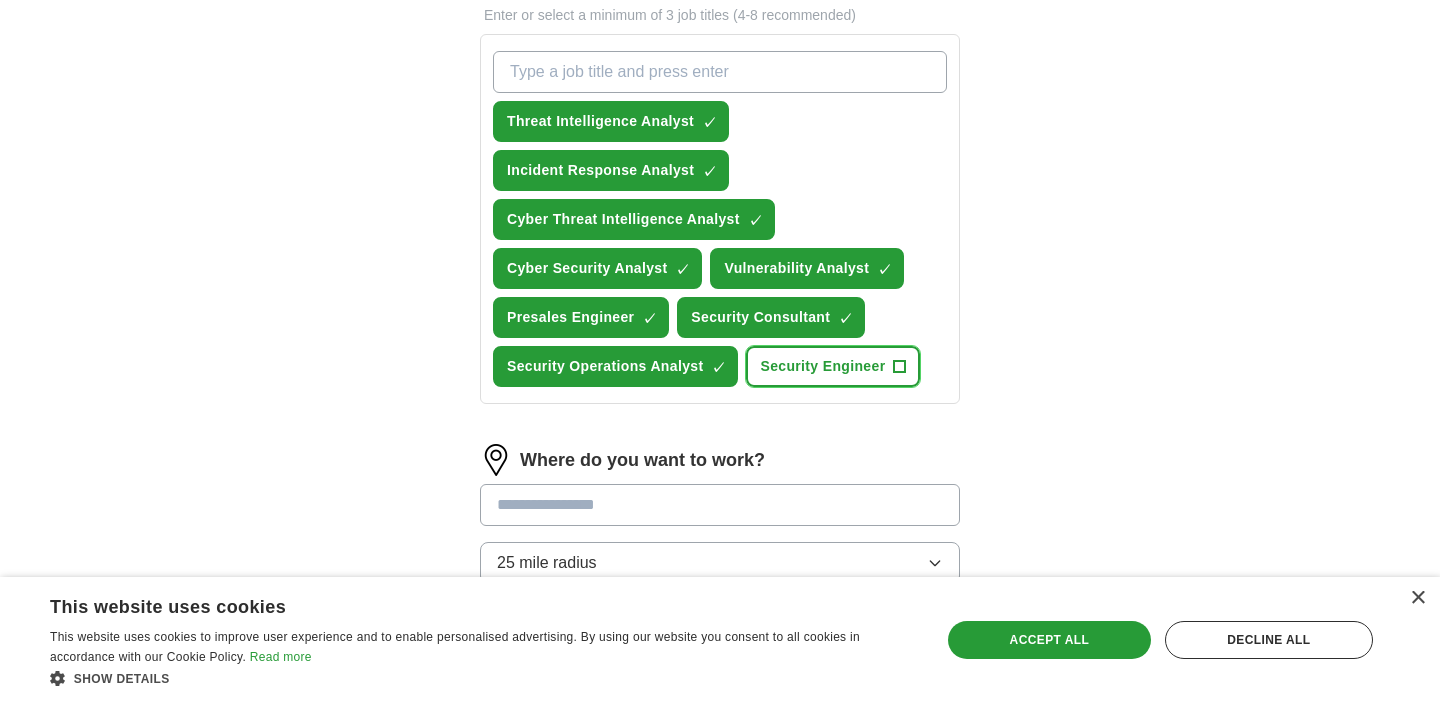scroll, scrollTop: 627, scrollLeft: 0, axis: vertical 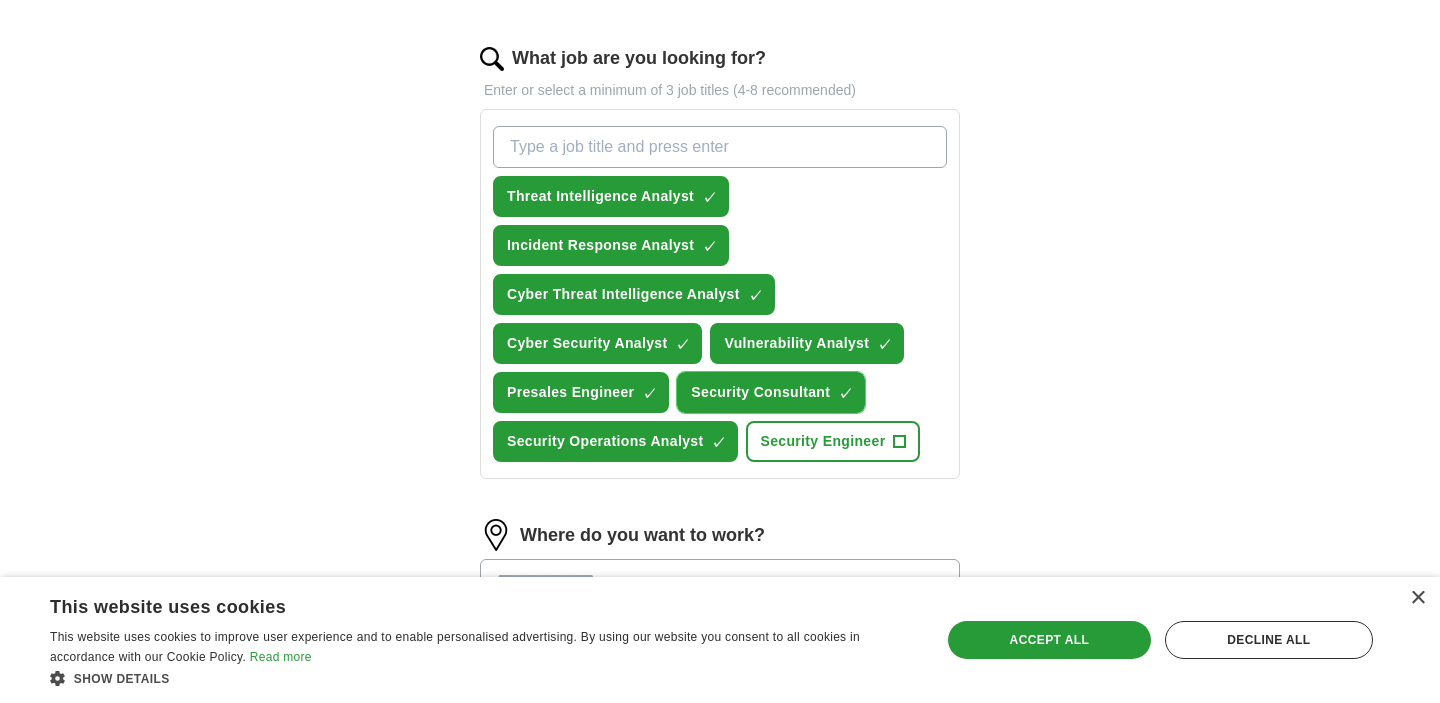 click on "Security Consultant" at bounding box center [760, 392] 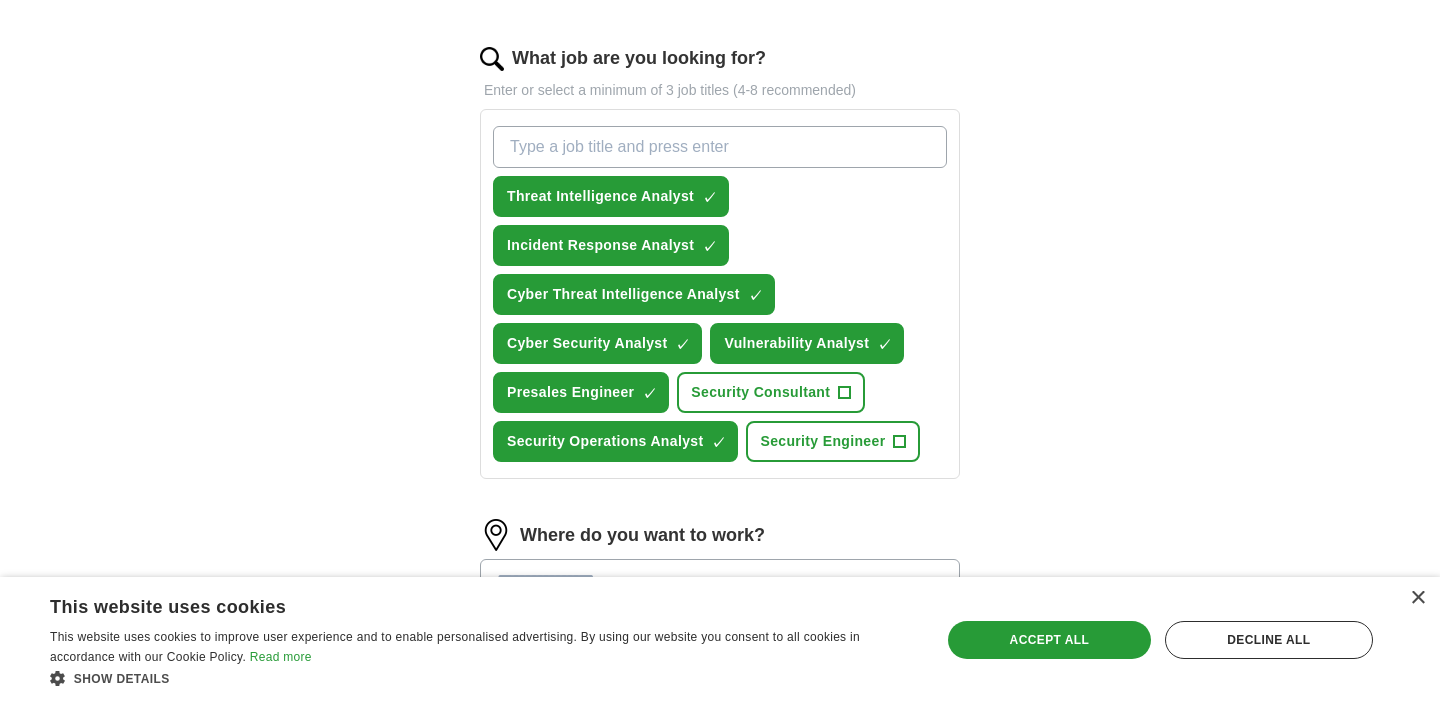 click on "What job are you looking for?" at bounding box center (720, 147) 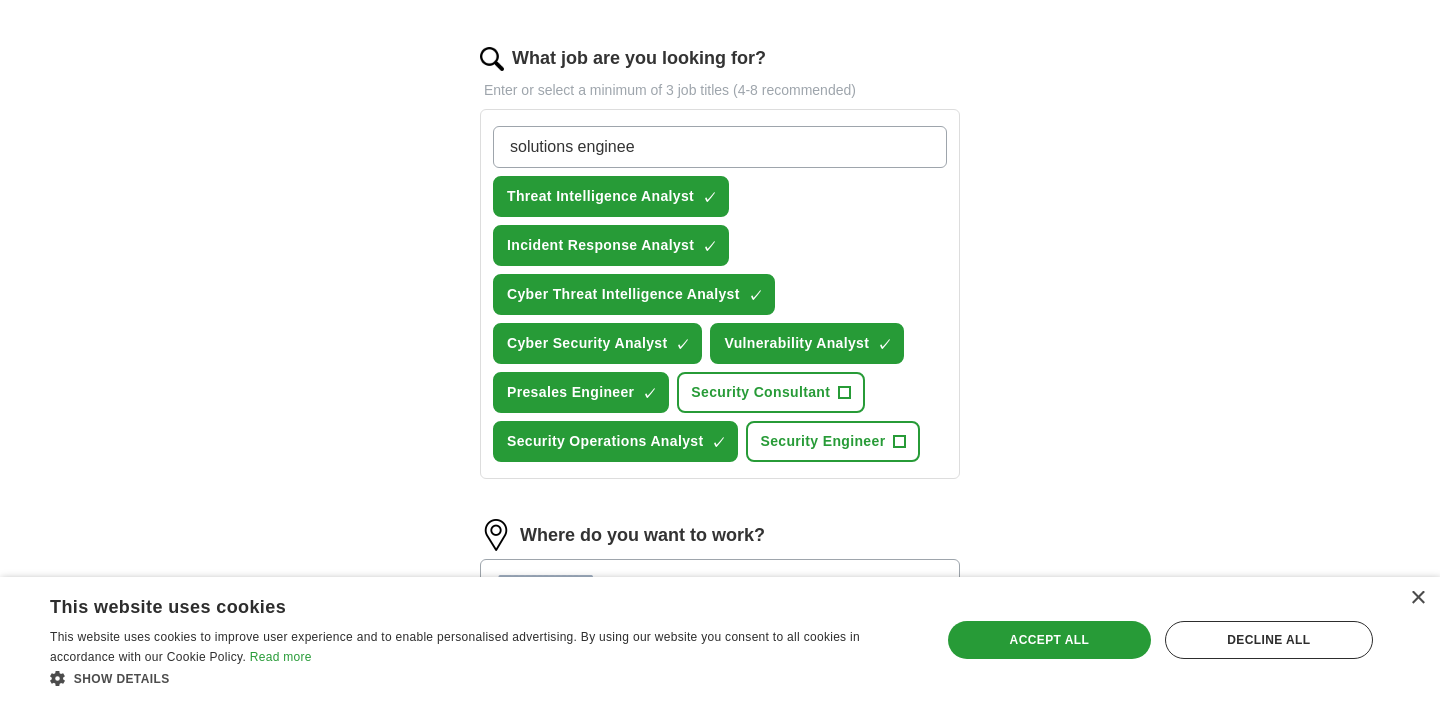 type on "solutions engineer" 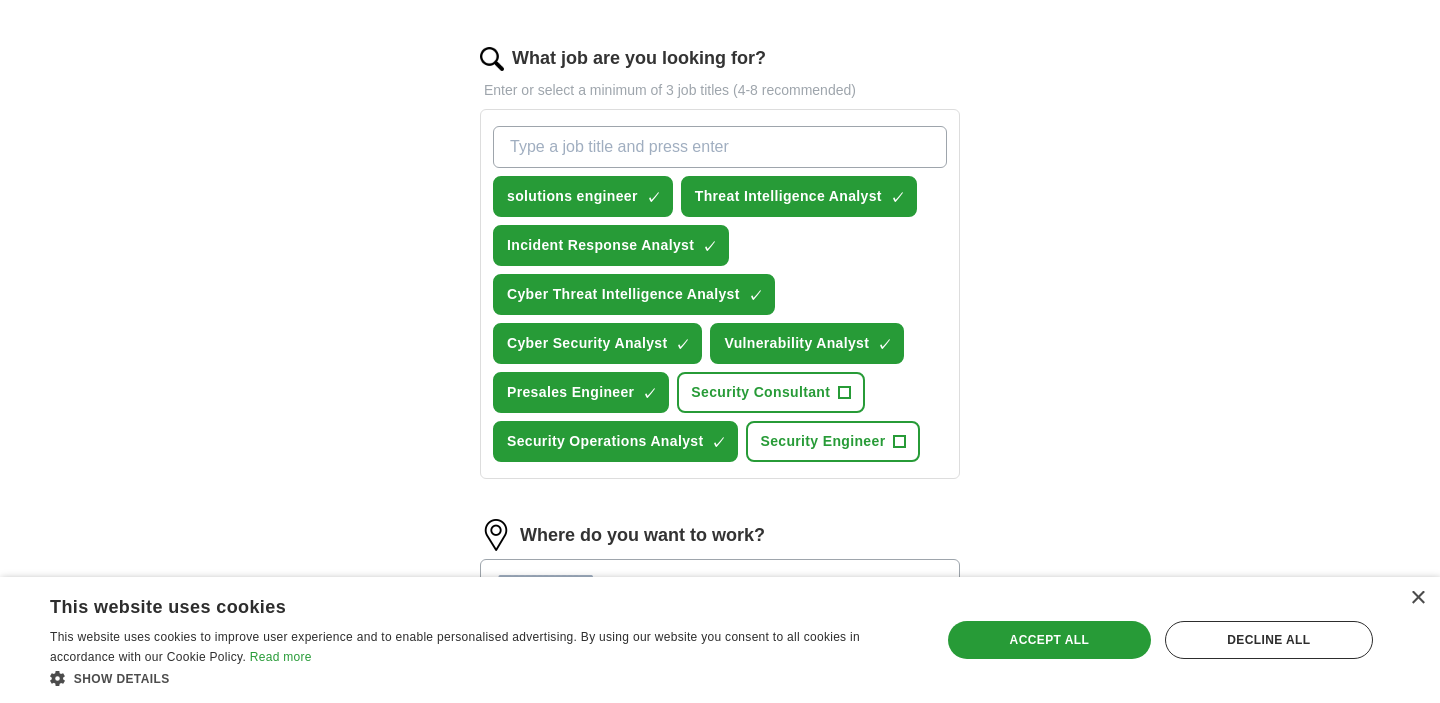 click on "What job are you looking for?" at bounding box center (720, 147) 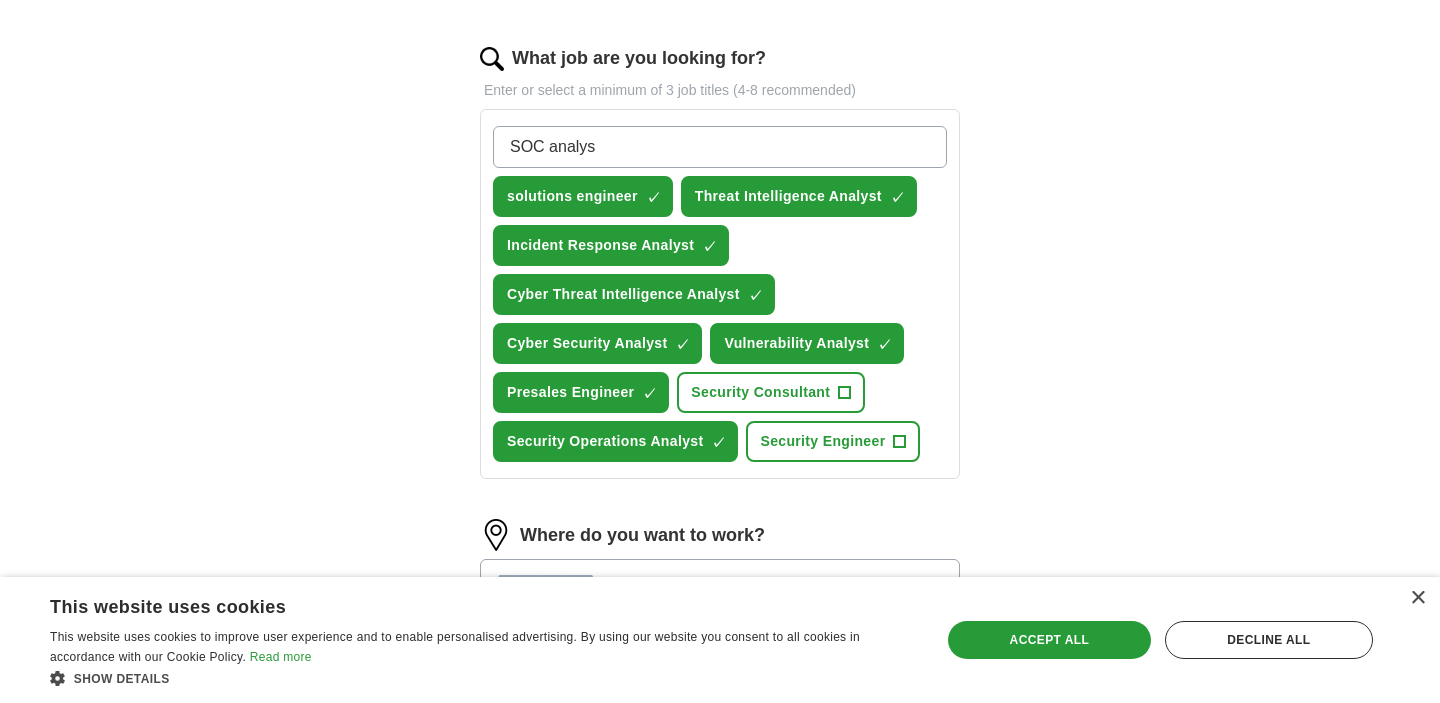 type on "SOC analyst" 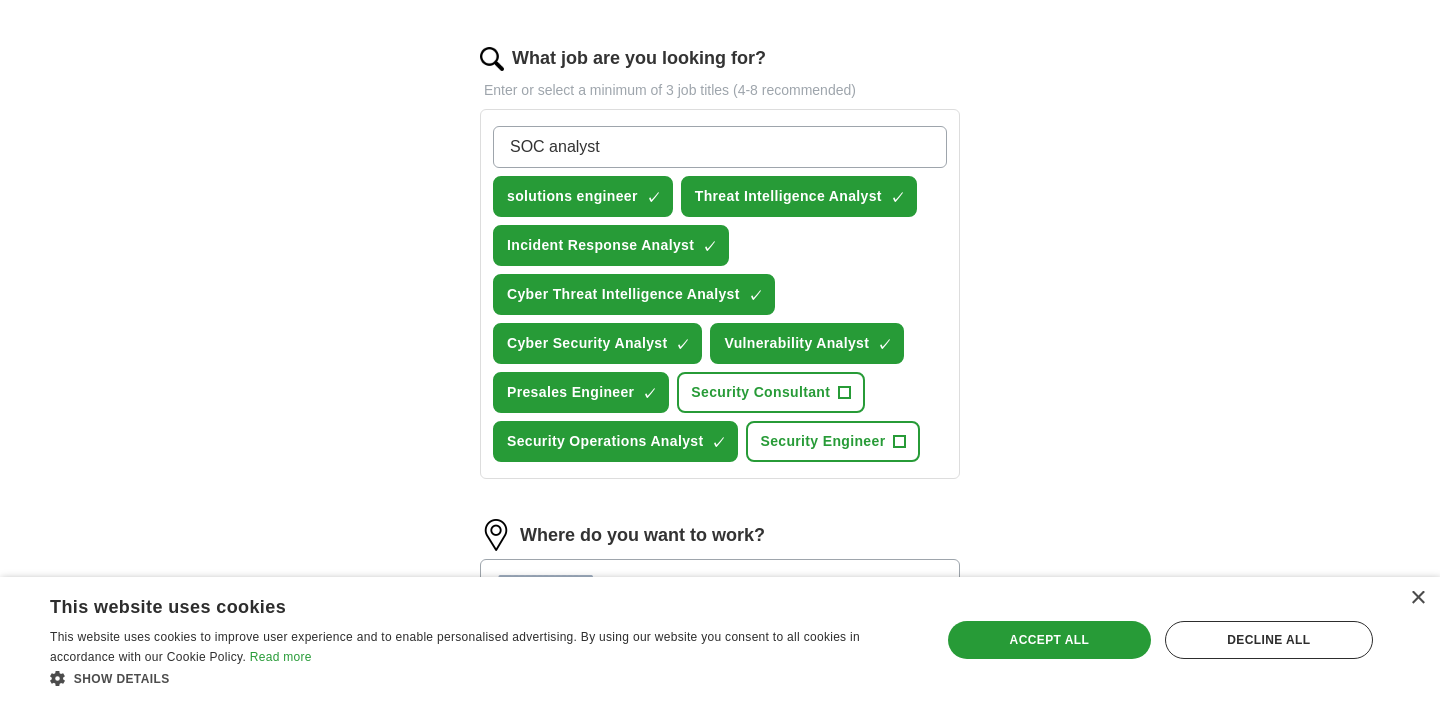 type 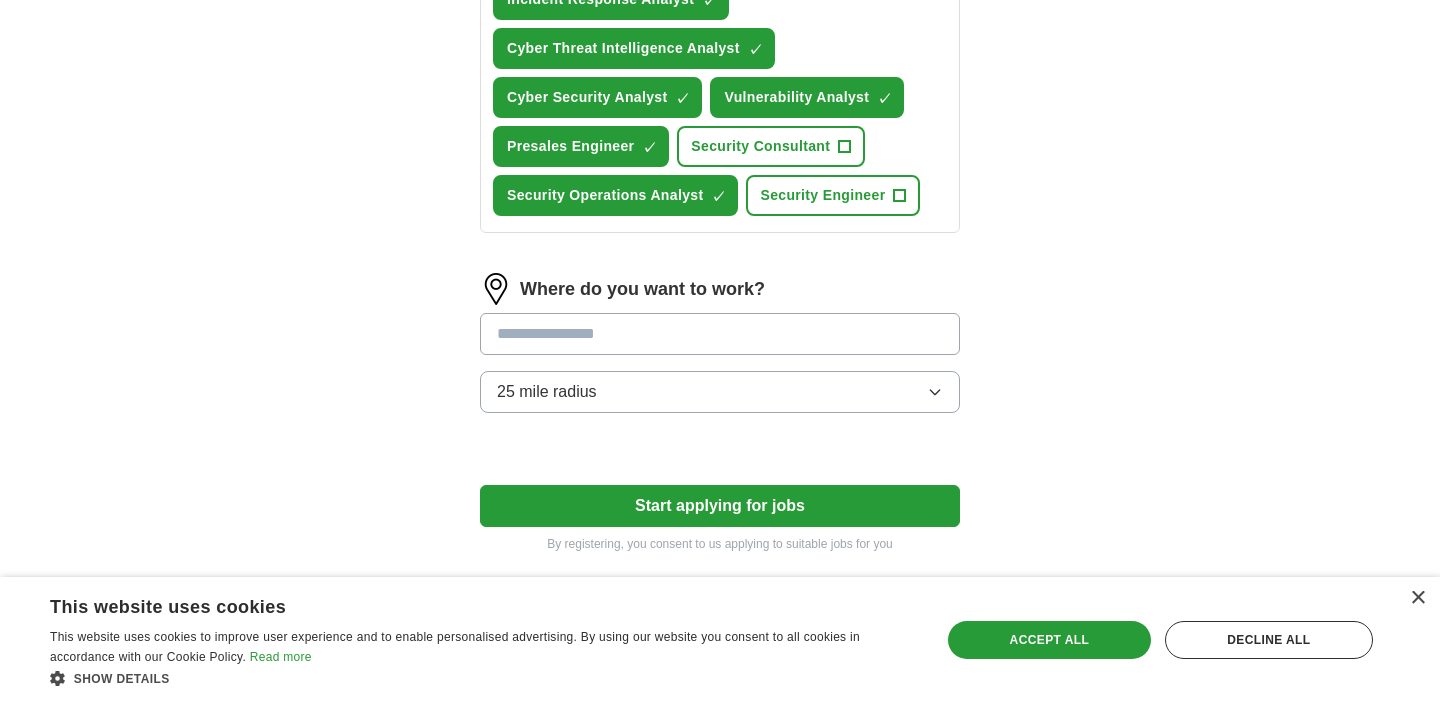 scroll, scrollTop: 926, scrollLeft: 0, axis: vertical 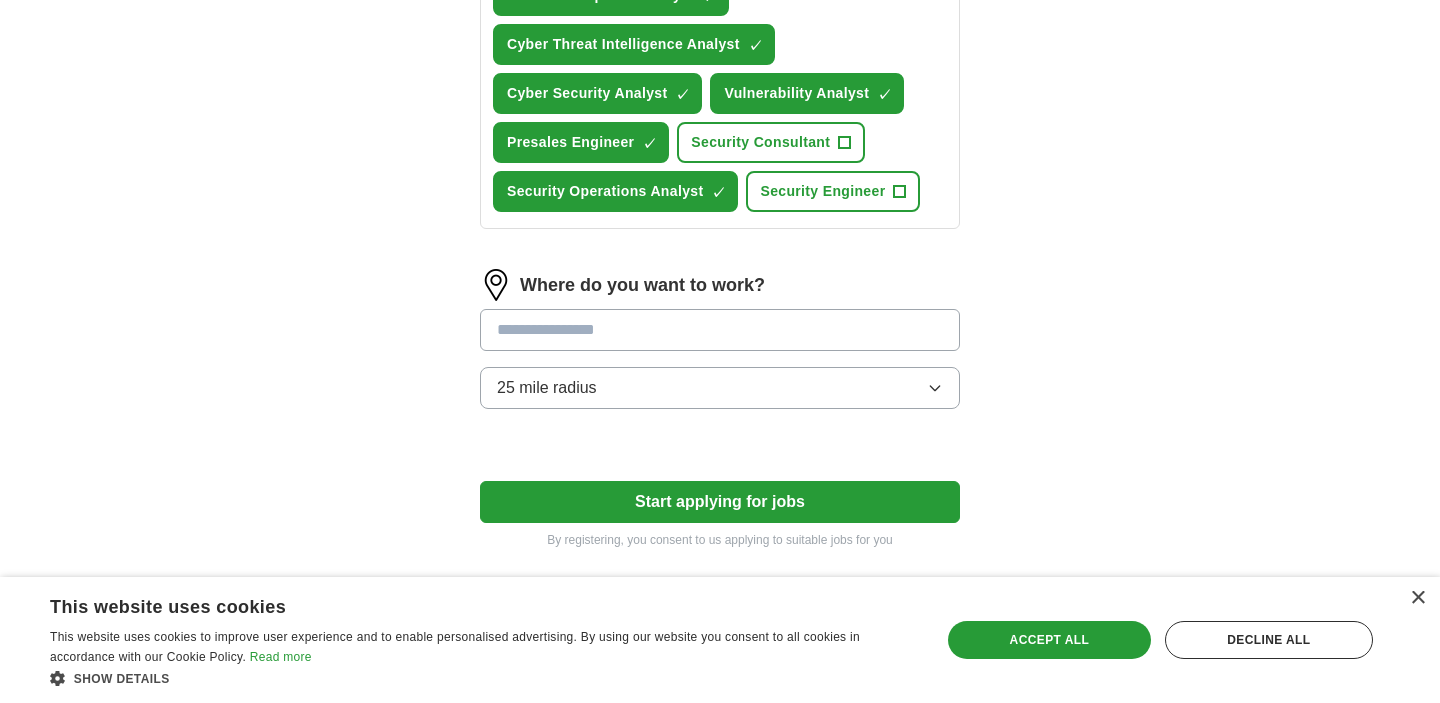 click at bounding box center [720, 330] 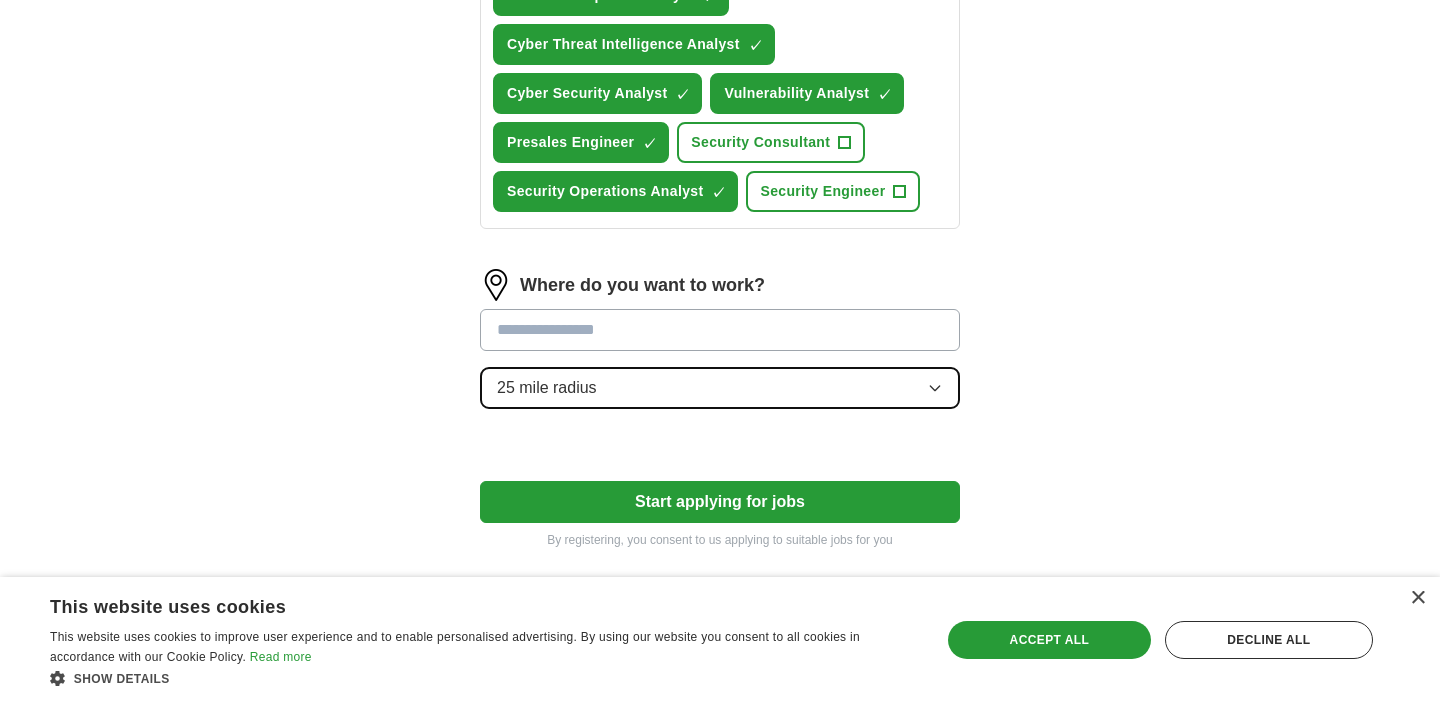 click on "Where do you want to work? 25 mile radius" at bounding box center (720, 347) 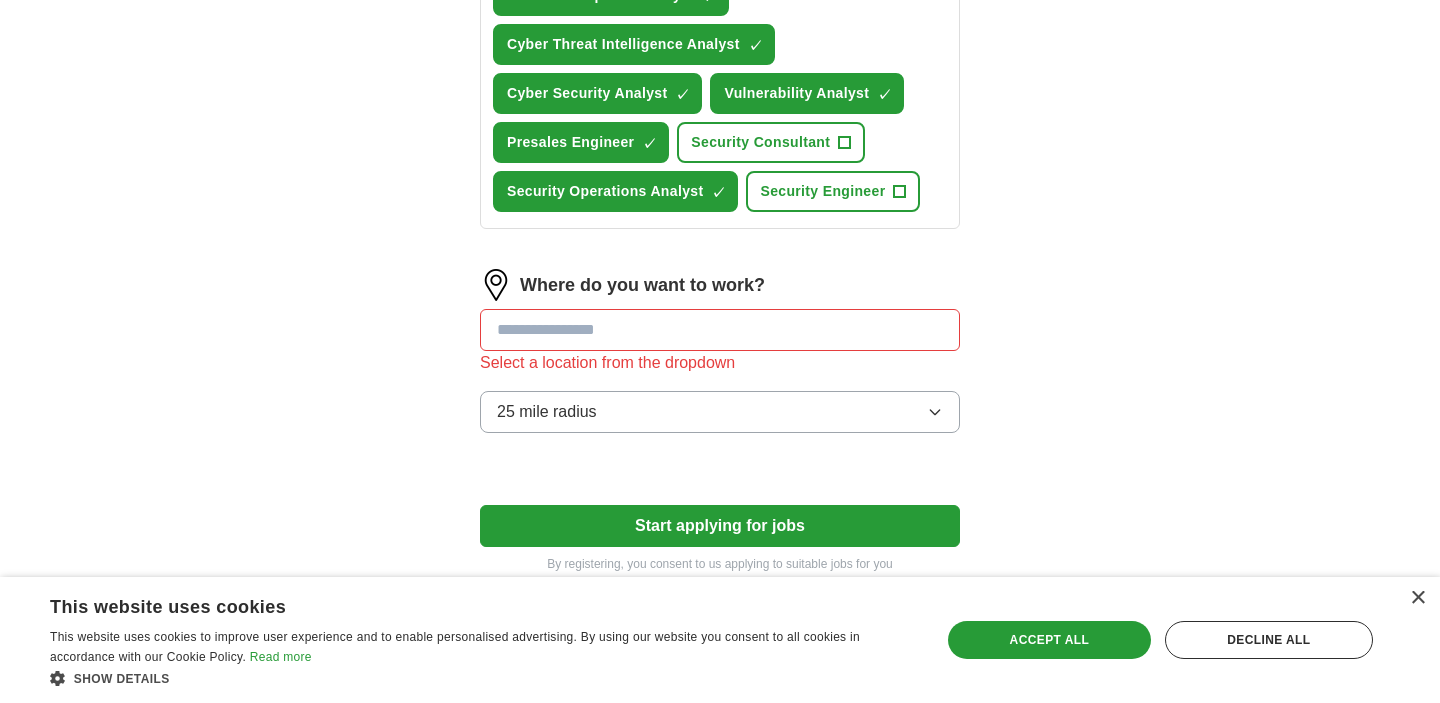 click at bounding box center [720, 330] 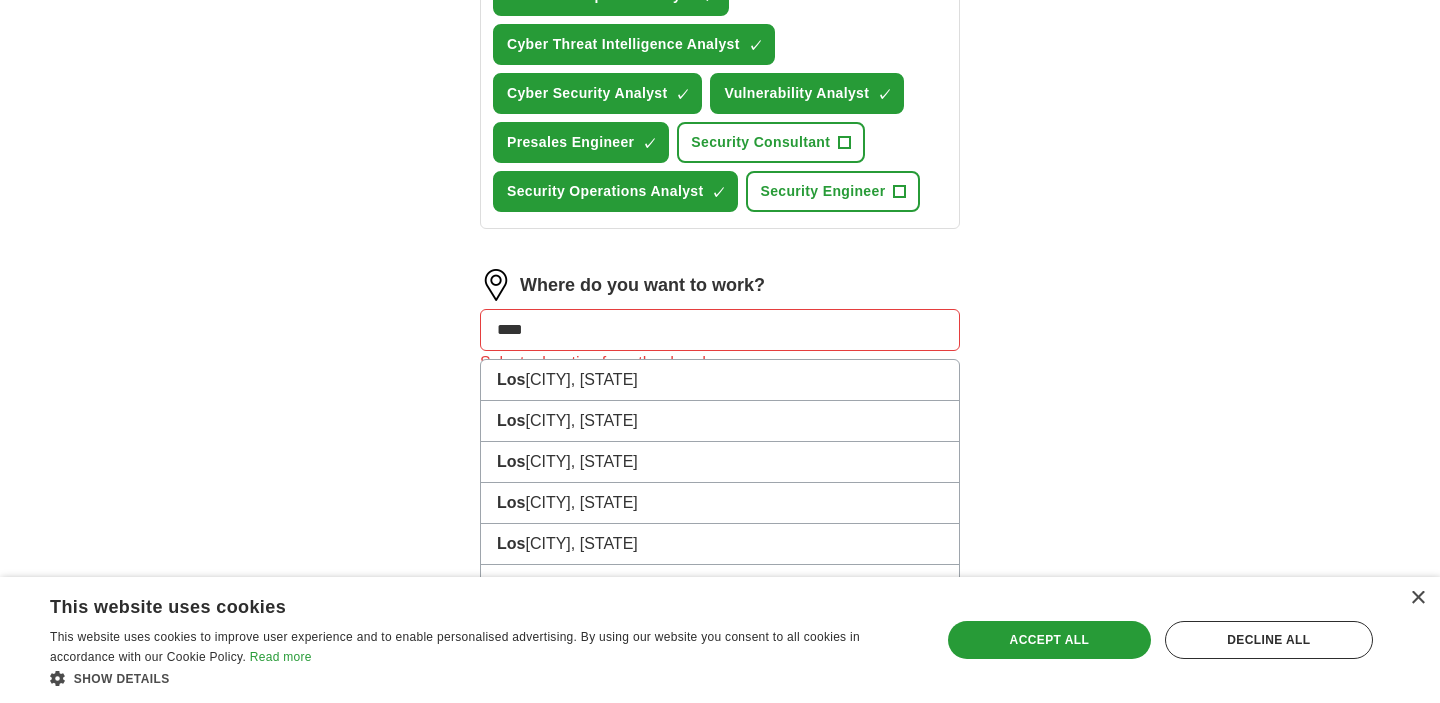 type on "*****" 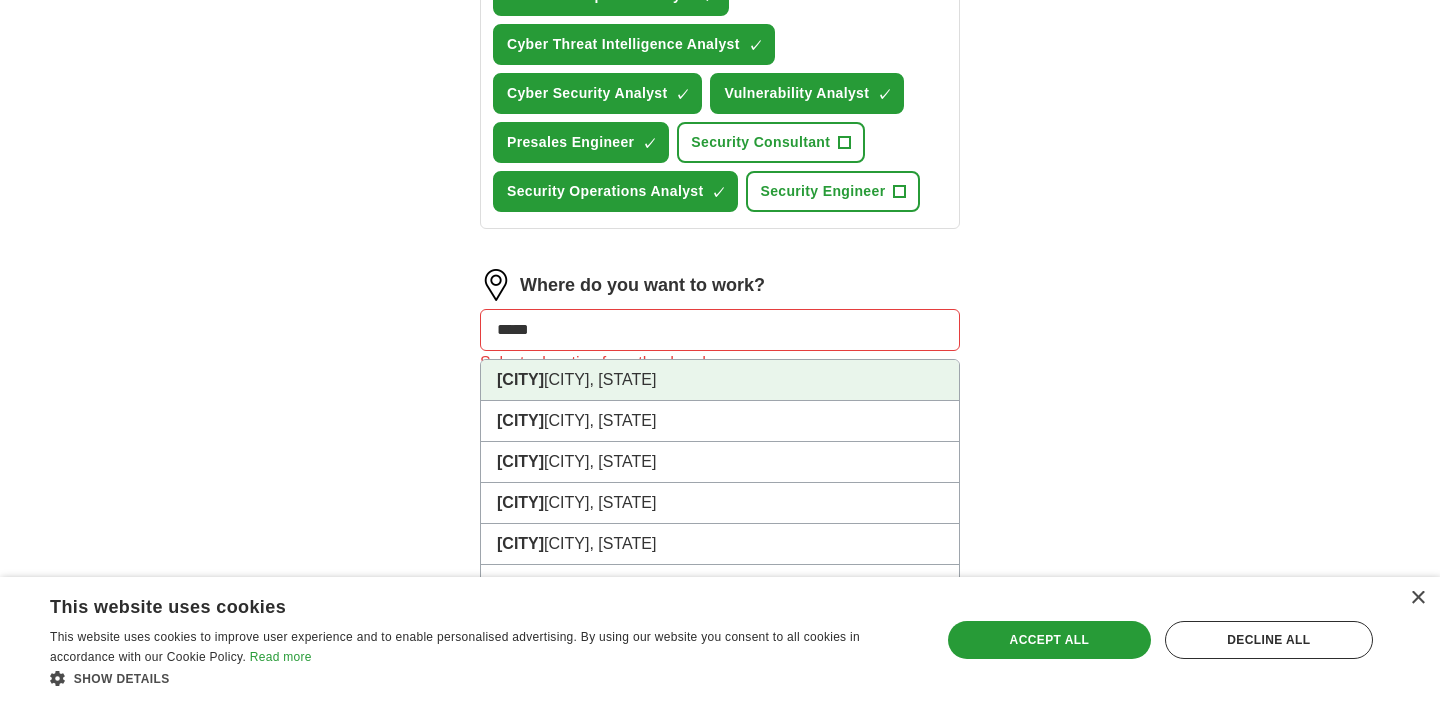 click on "[CITY], [STATE]" at bounding box center (720, 380) 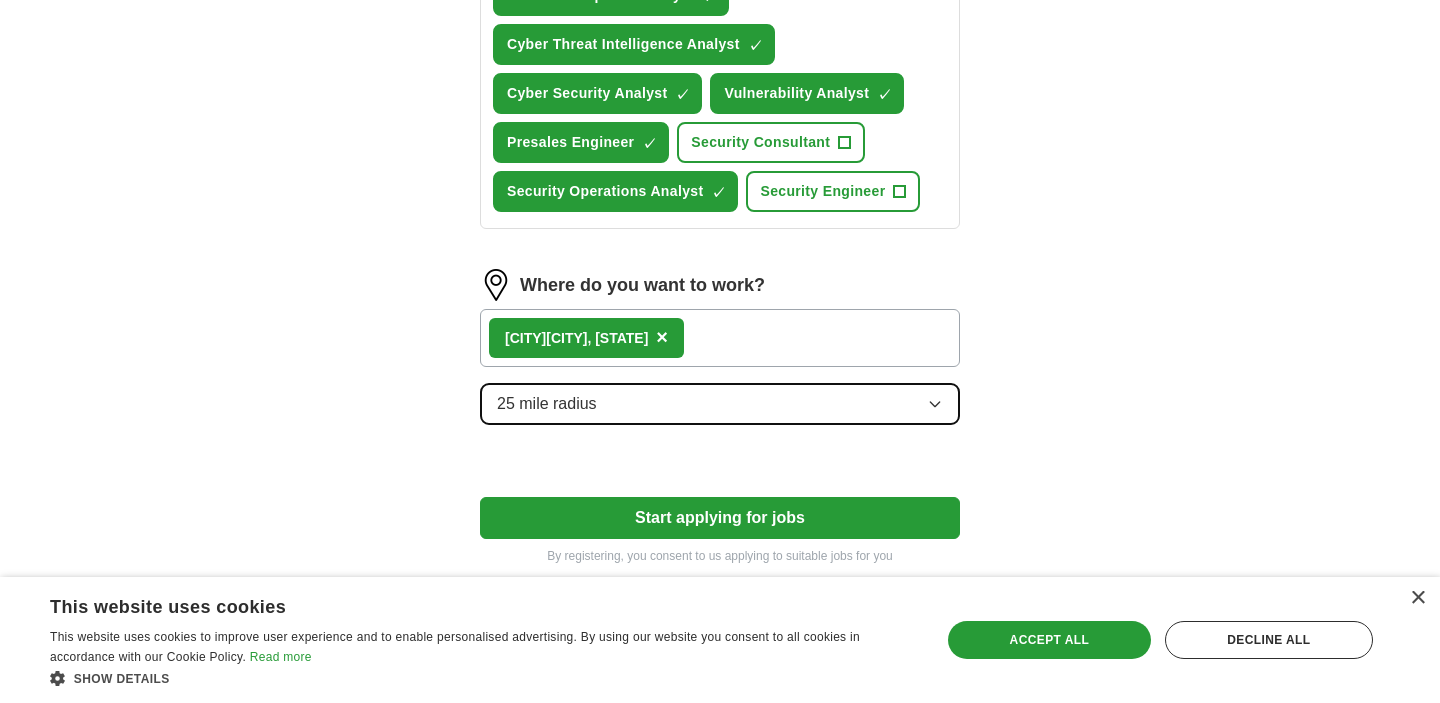click on "25 mile radius" at bounding box center (720, 404) 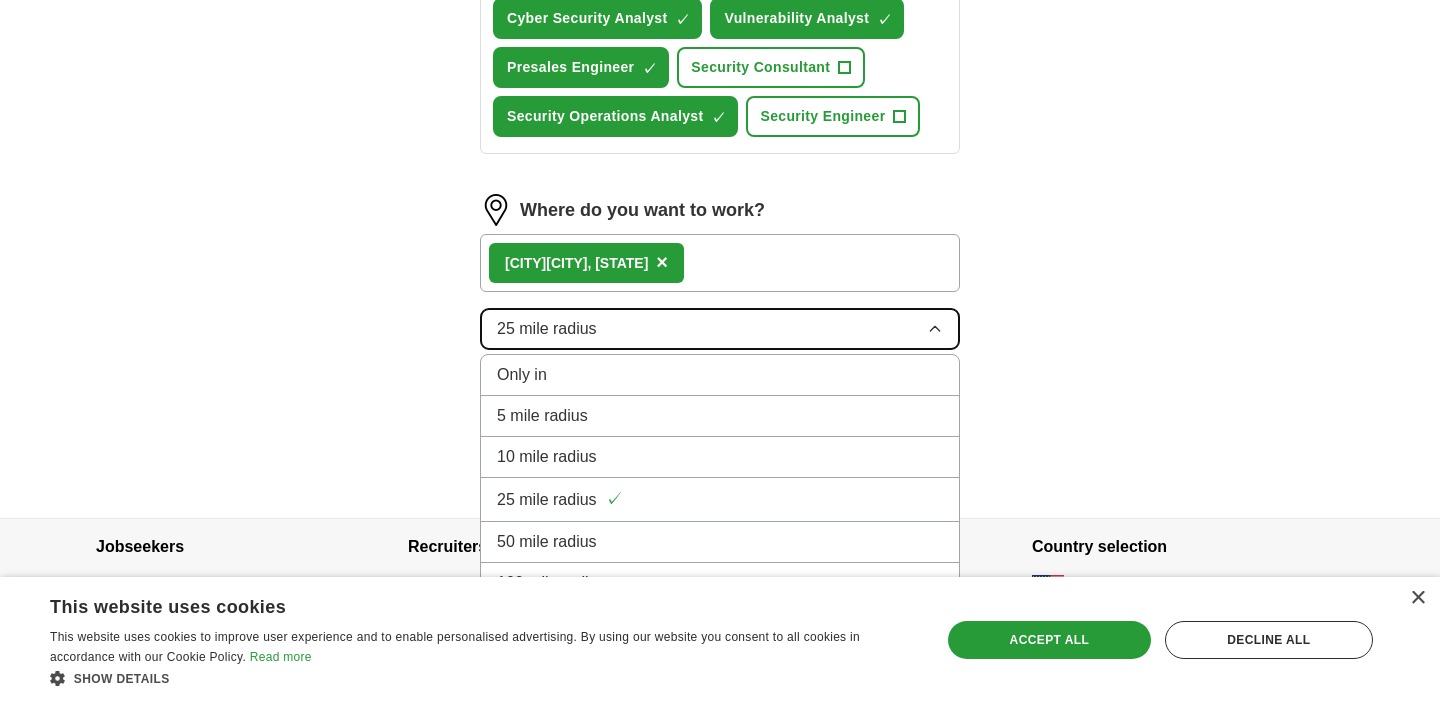 scroll, scrollTop: 1018, scrollLeft: 0, axis: vertical 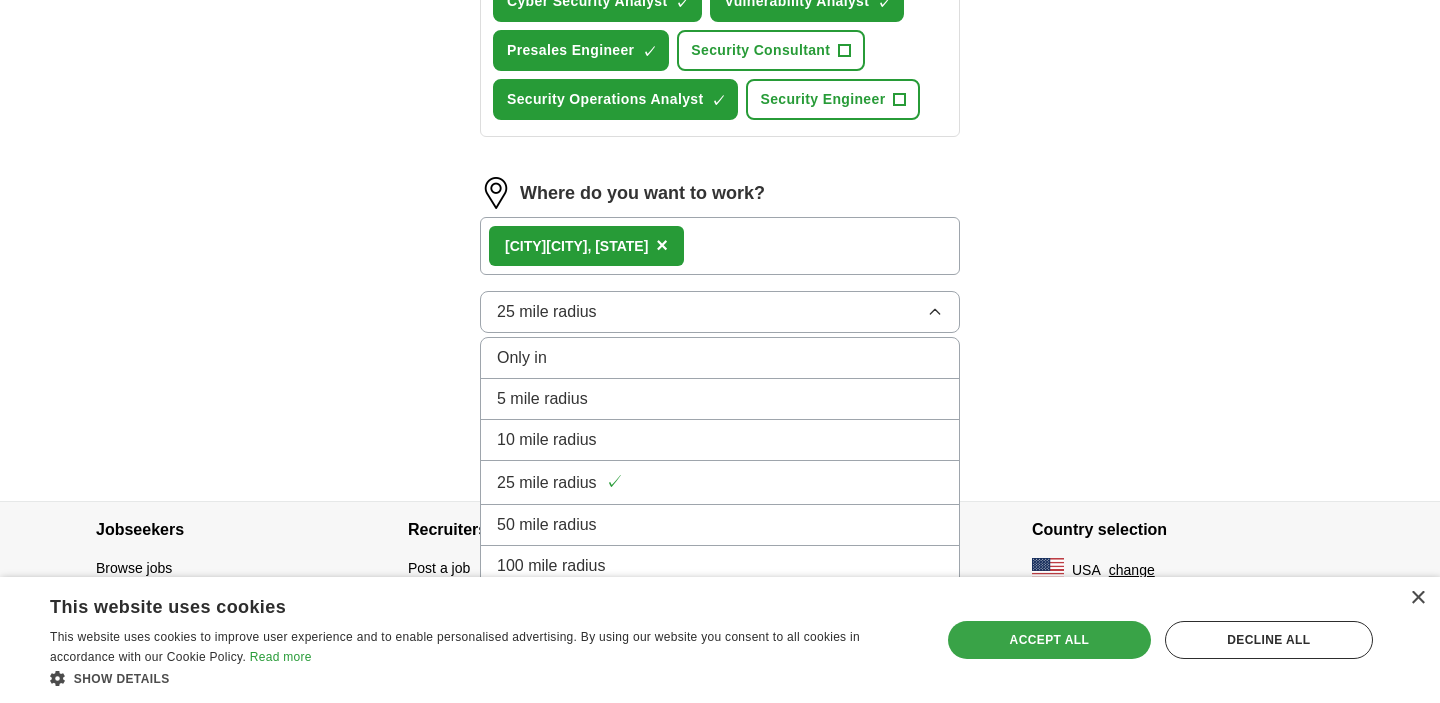 click on "Accept all" at bounding box center [1049, 640] 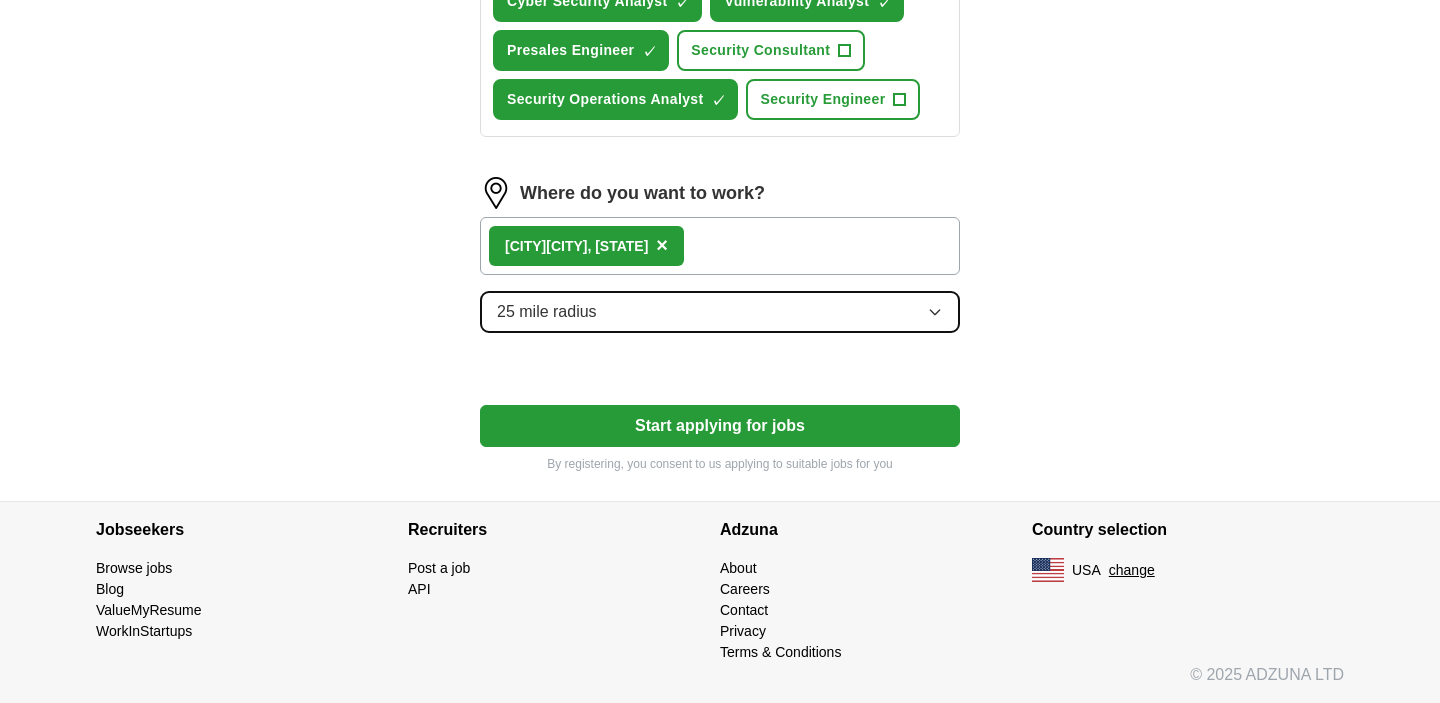 click on "25 mile radius" at bounding box center (720, 312) 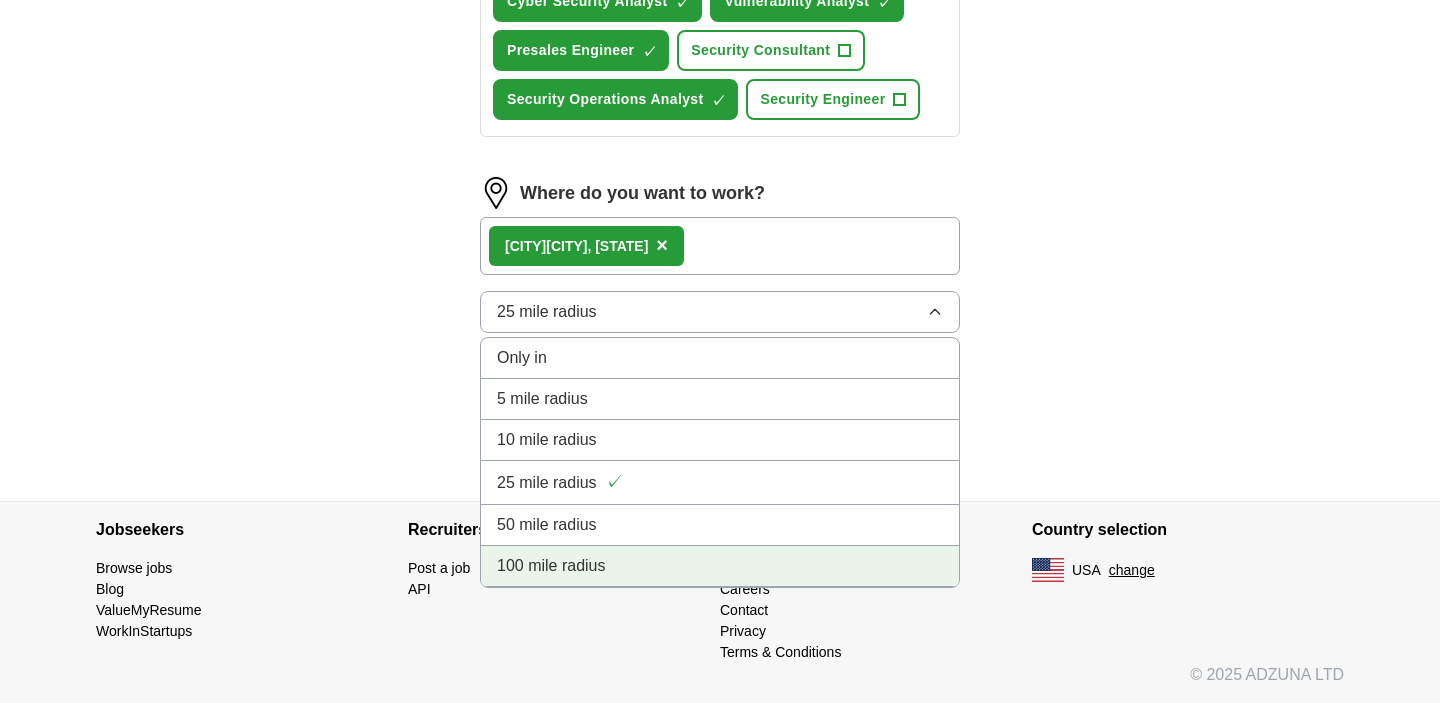 click on "100 mile radius" at bounding box center (720, 566) 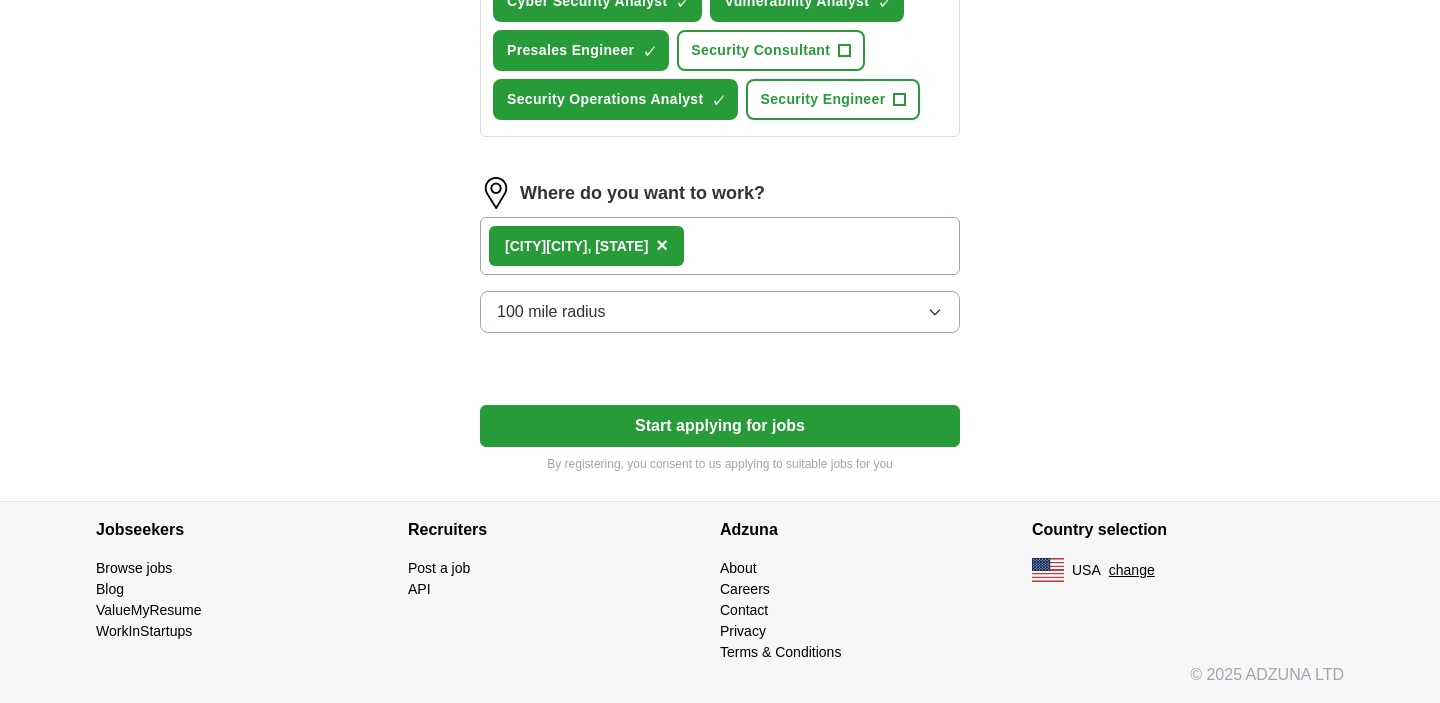 click on "[CITY], [STATE] ×" at bounding box center (720, 246) 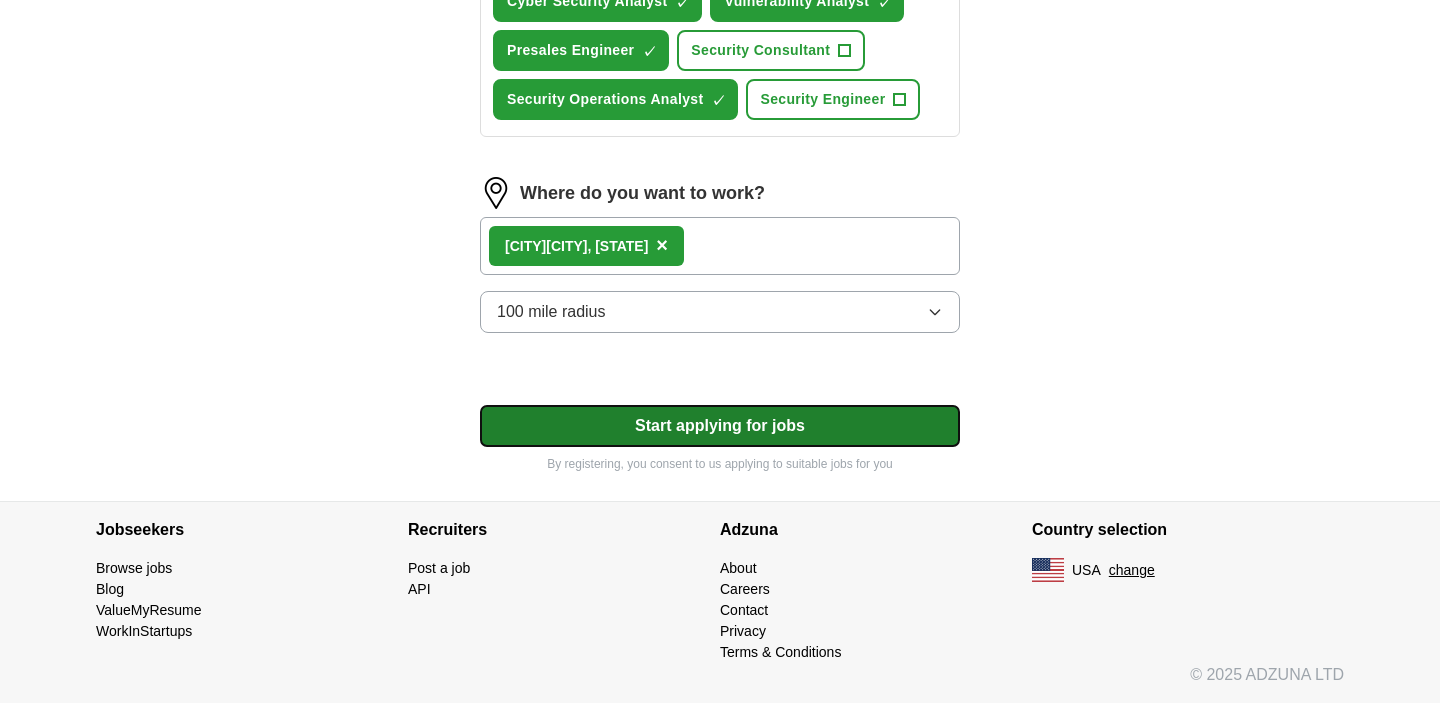click on "Start applying for jobs" at bounding box center [720, 426] 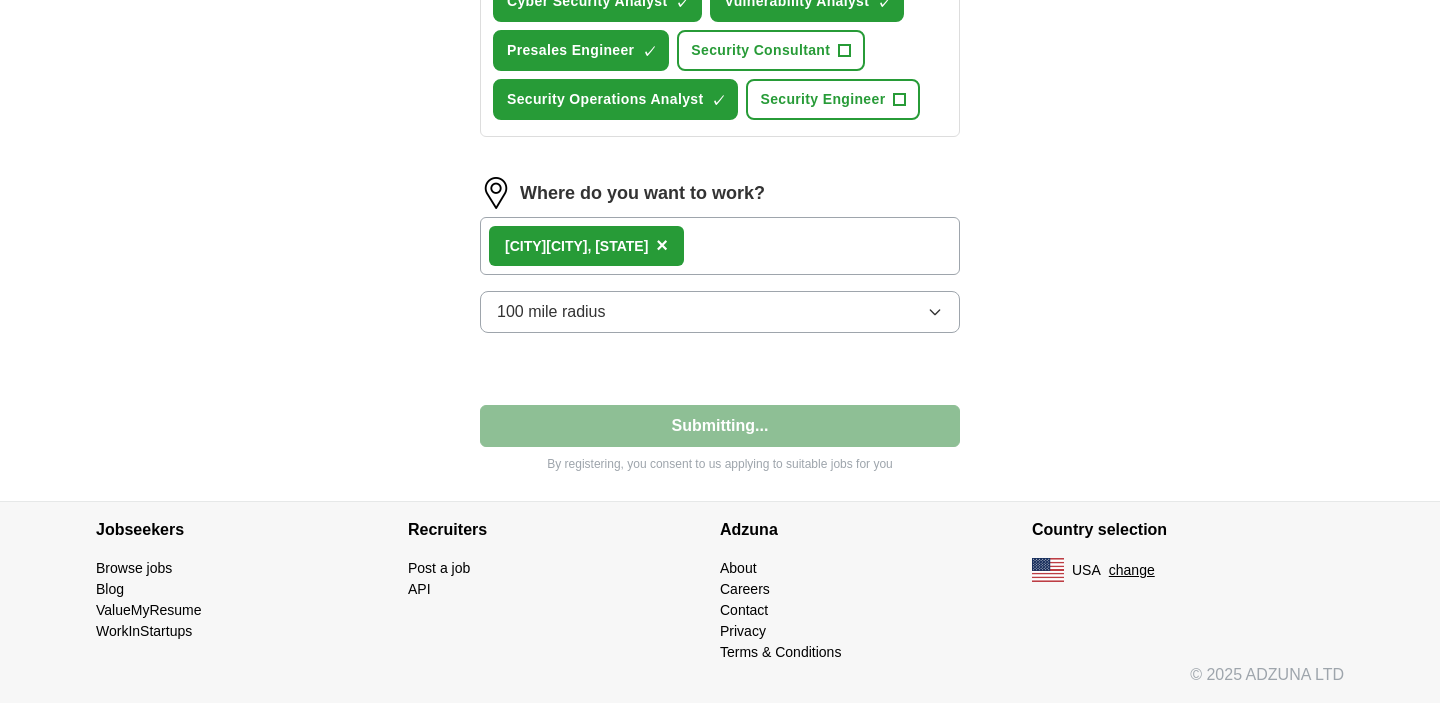 select on "**" 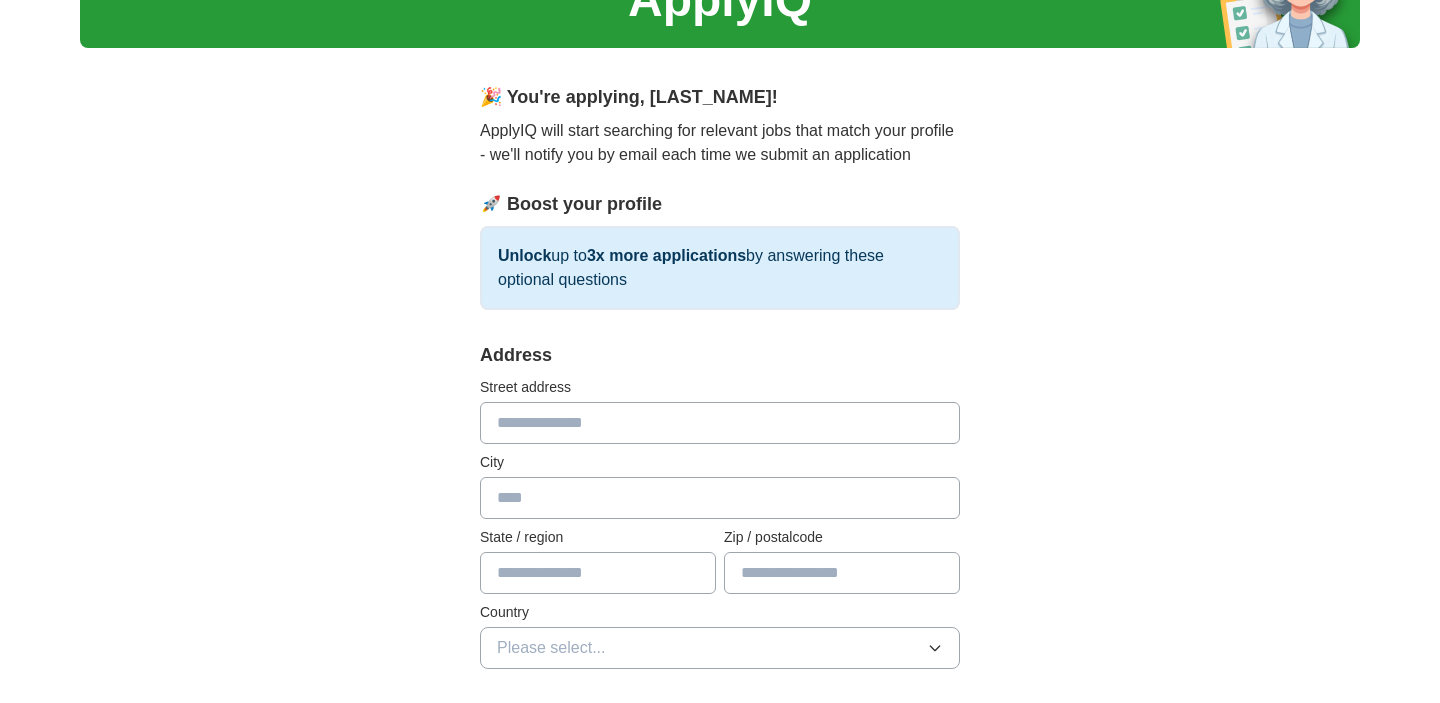 scroll, scrollTop: 176, scrollLeft: 0, axis: vertical 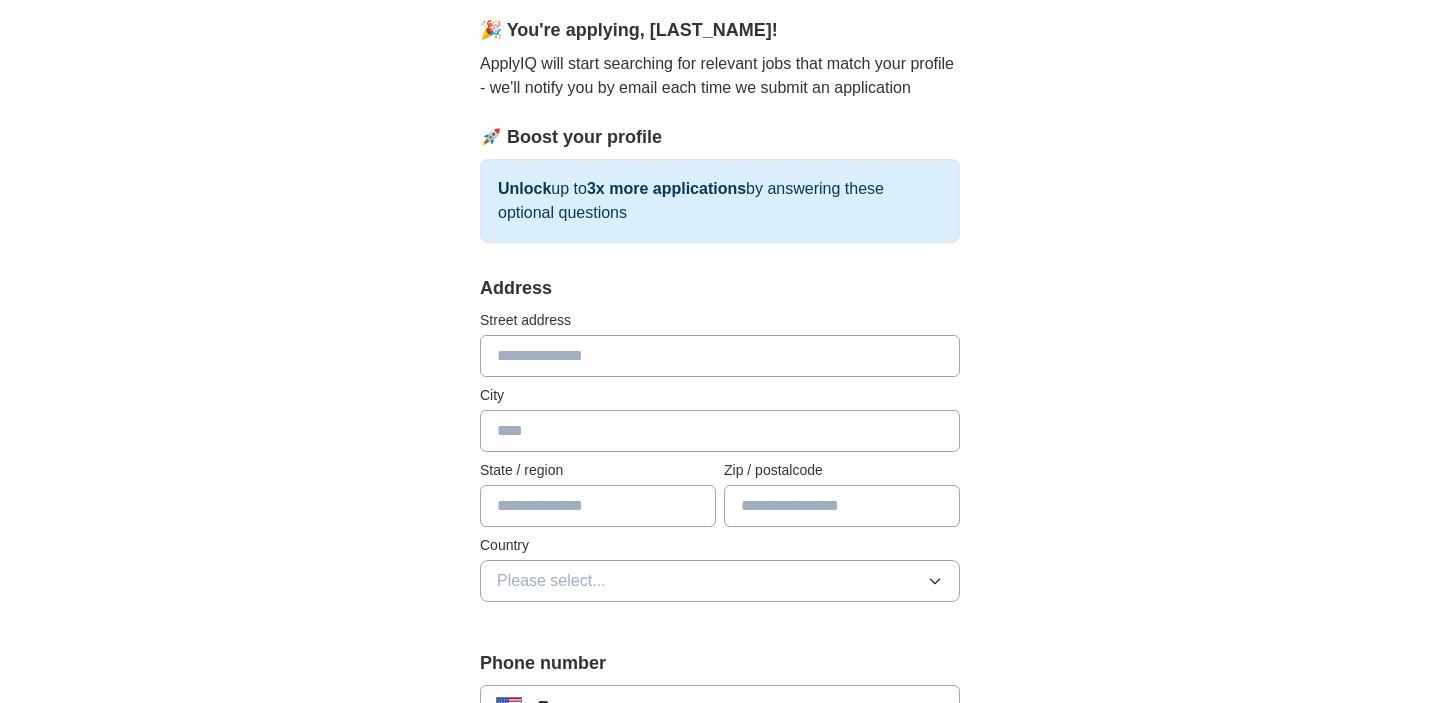 click at bounding box center [720, 356] 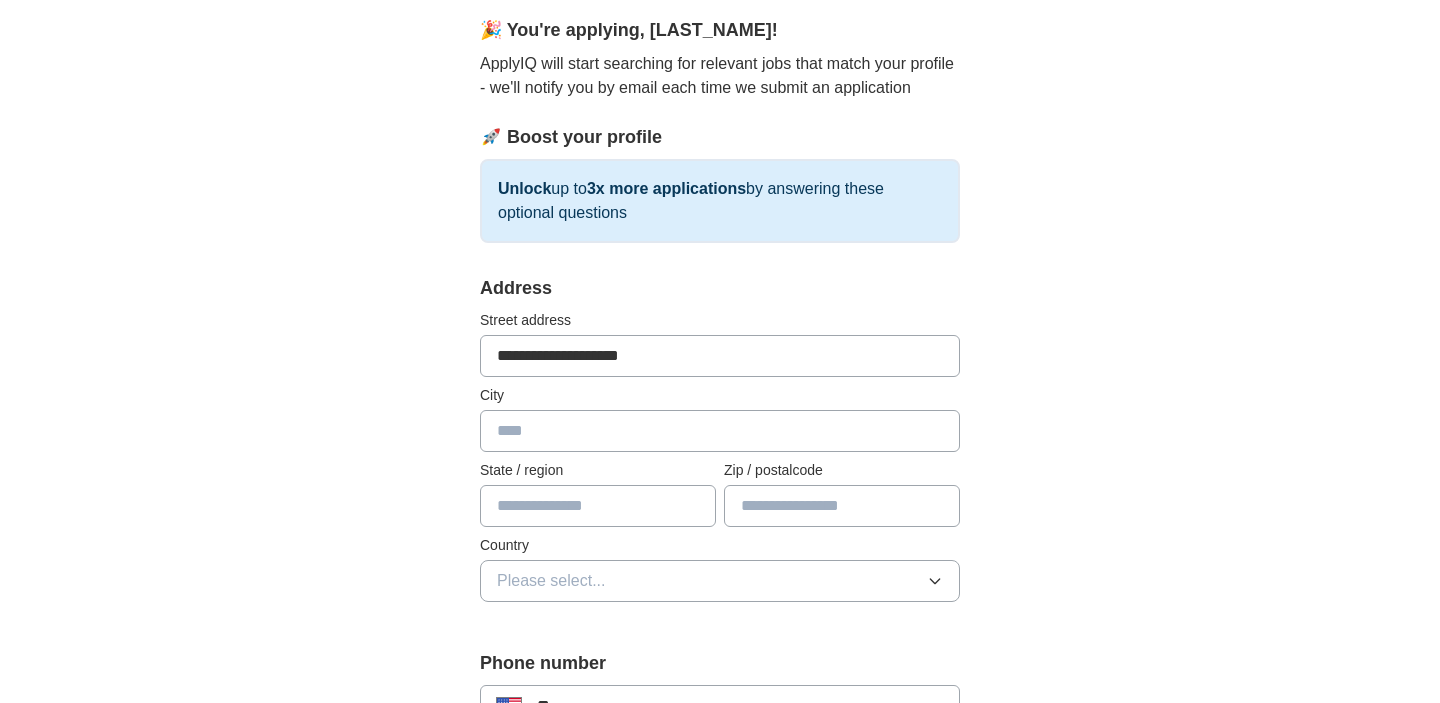 type on "******" 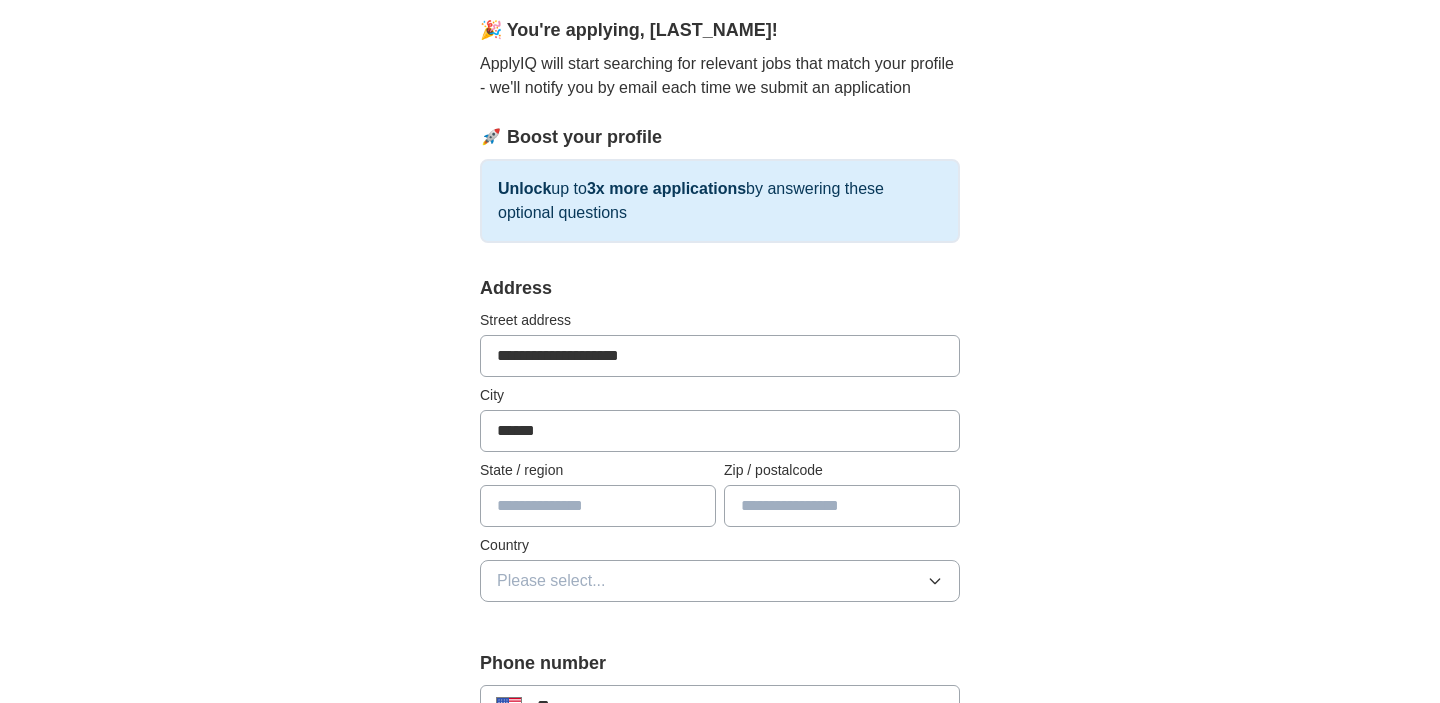 type on "*****" 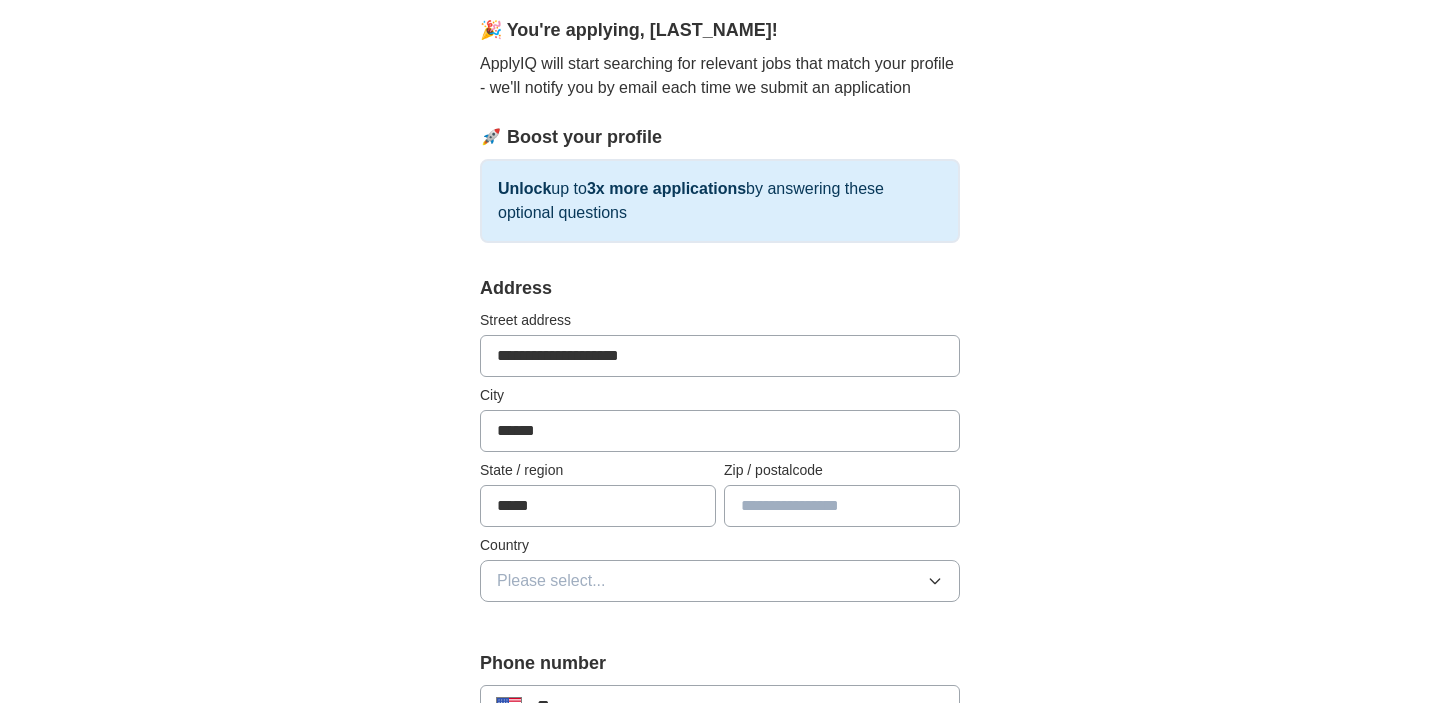 type on "*****" 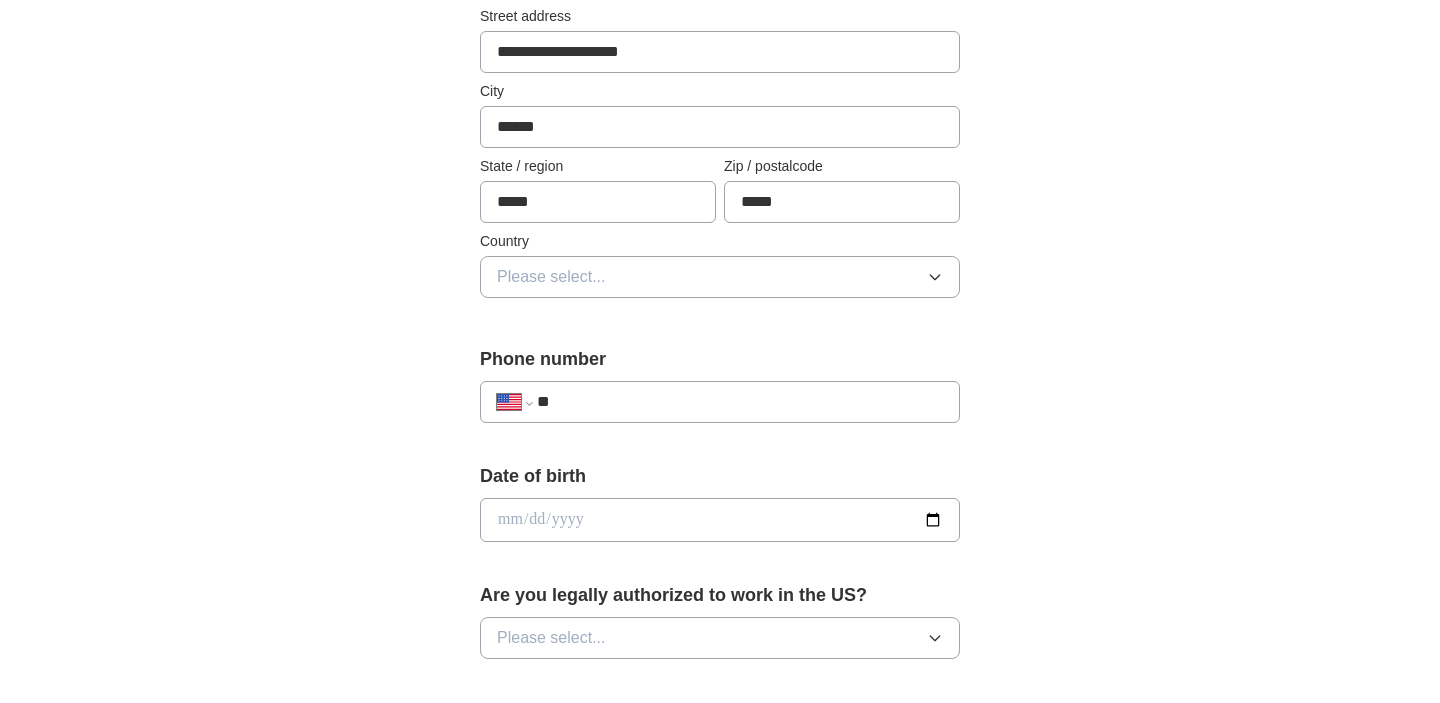 scroll, scrollTop: 593, scrollLeft: 0, axis: vertical 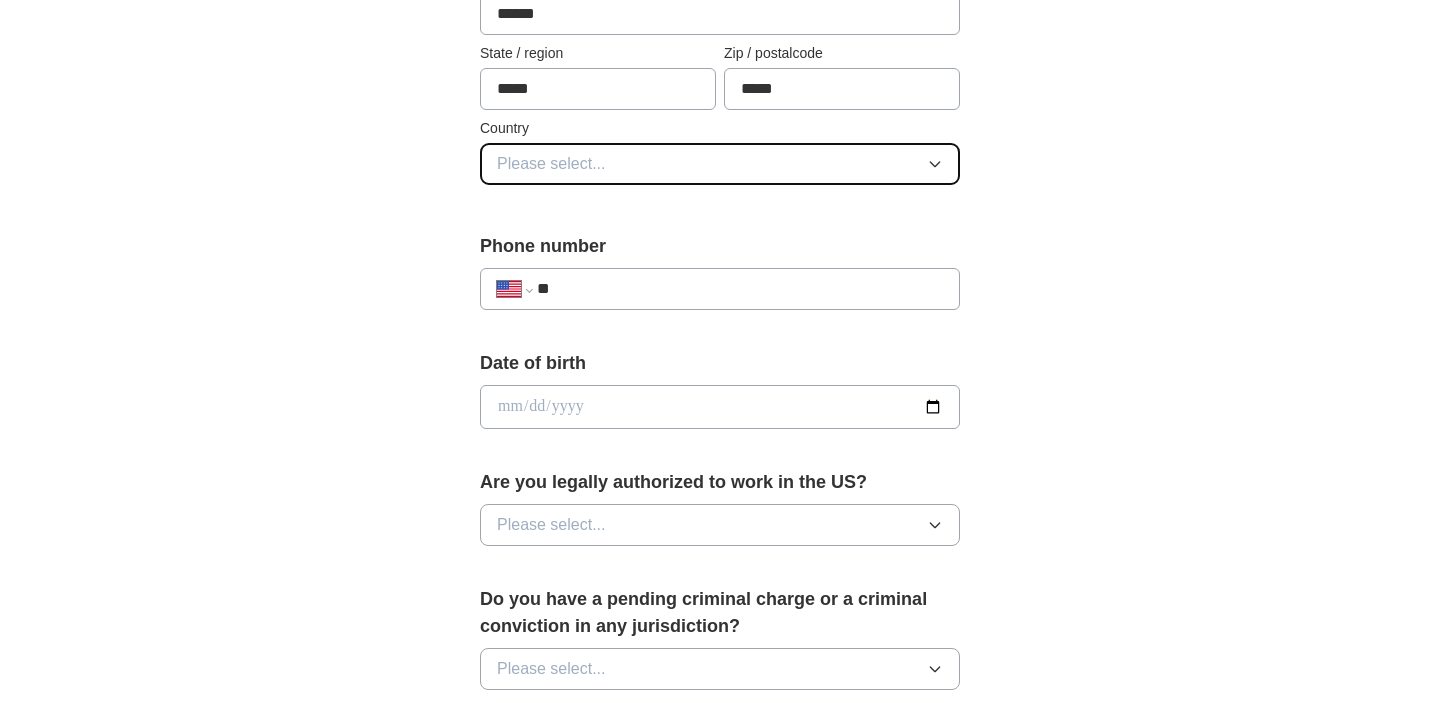 click on "Please select..." at bounding box center (720, 164) 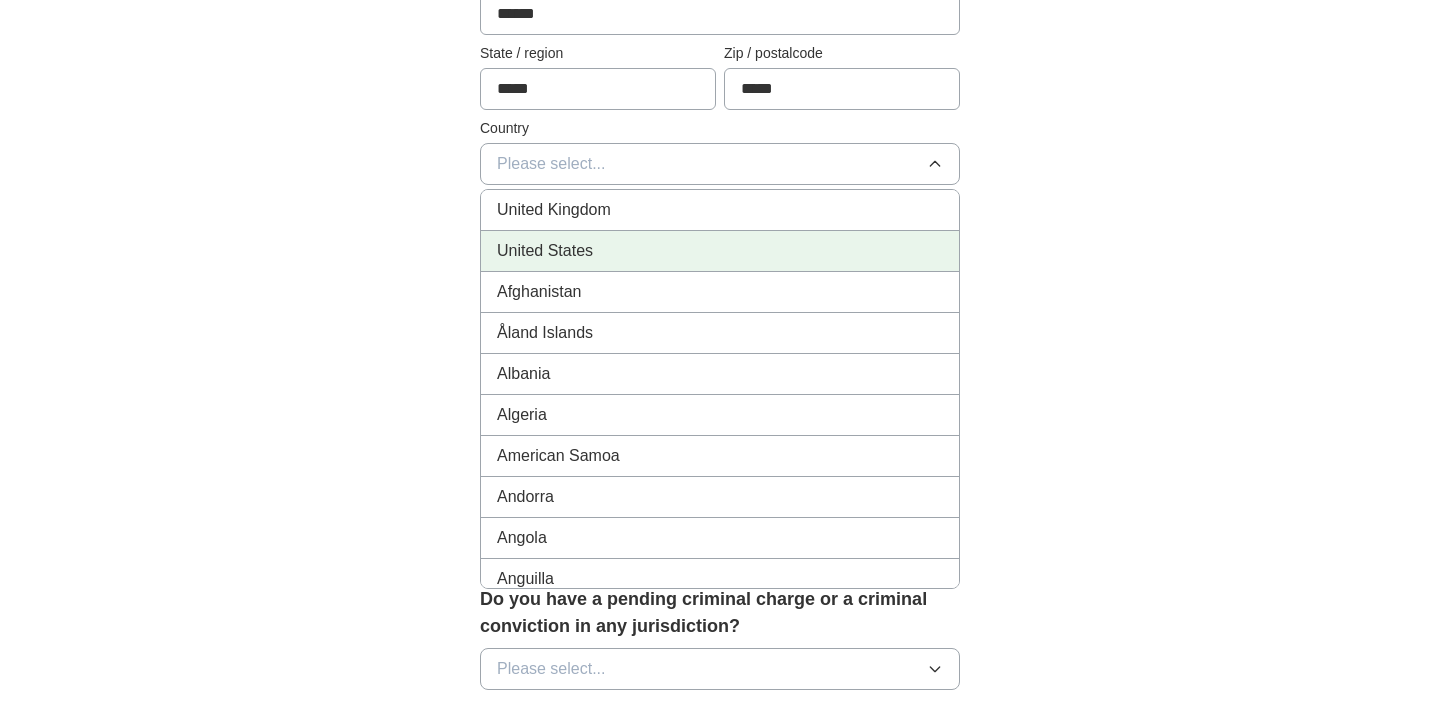 click on "United States" at bounding box center (720, 251) 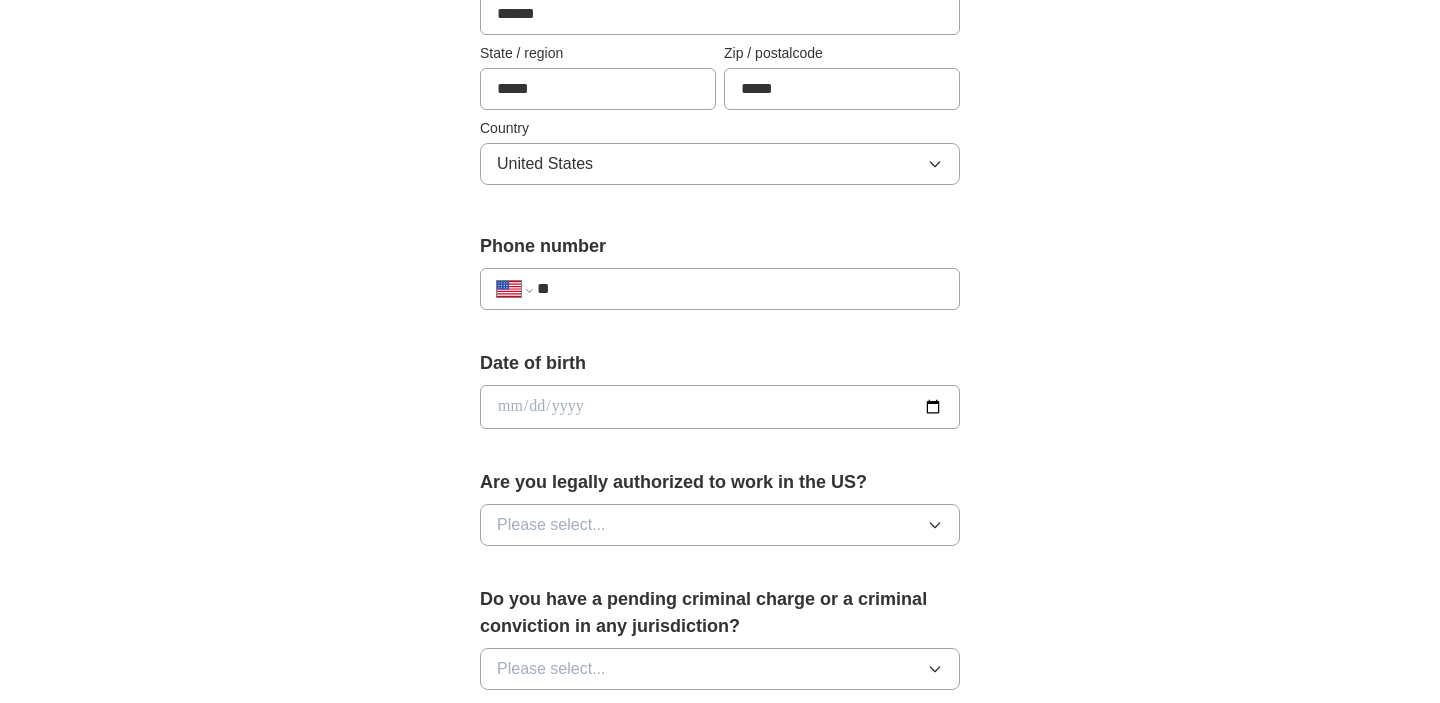click on "**" at bounding box center [740, 289] 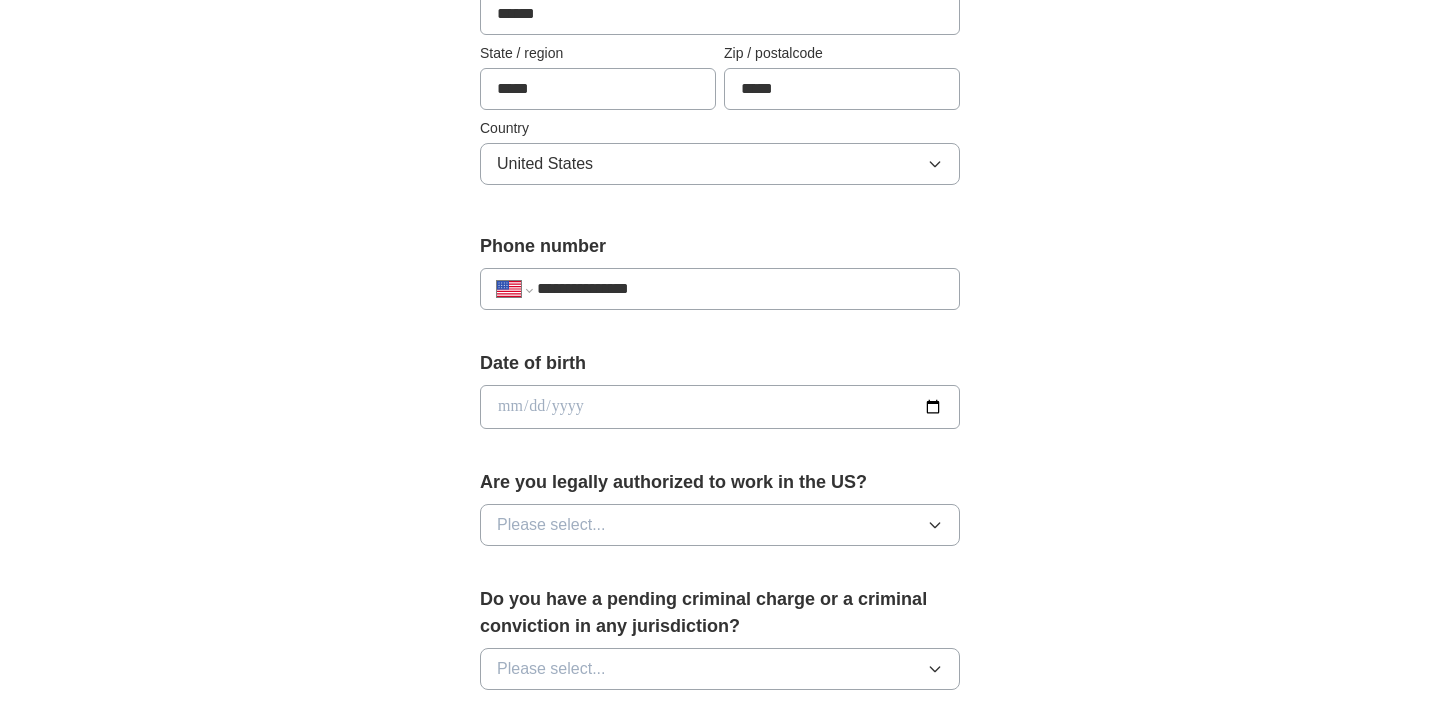 type on "**********" 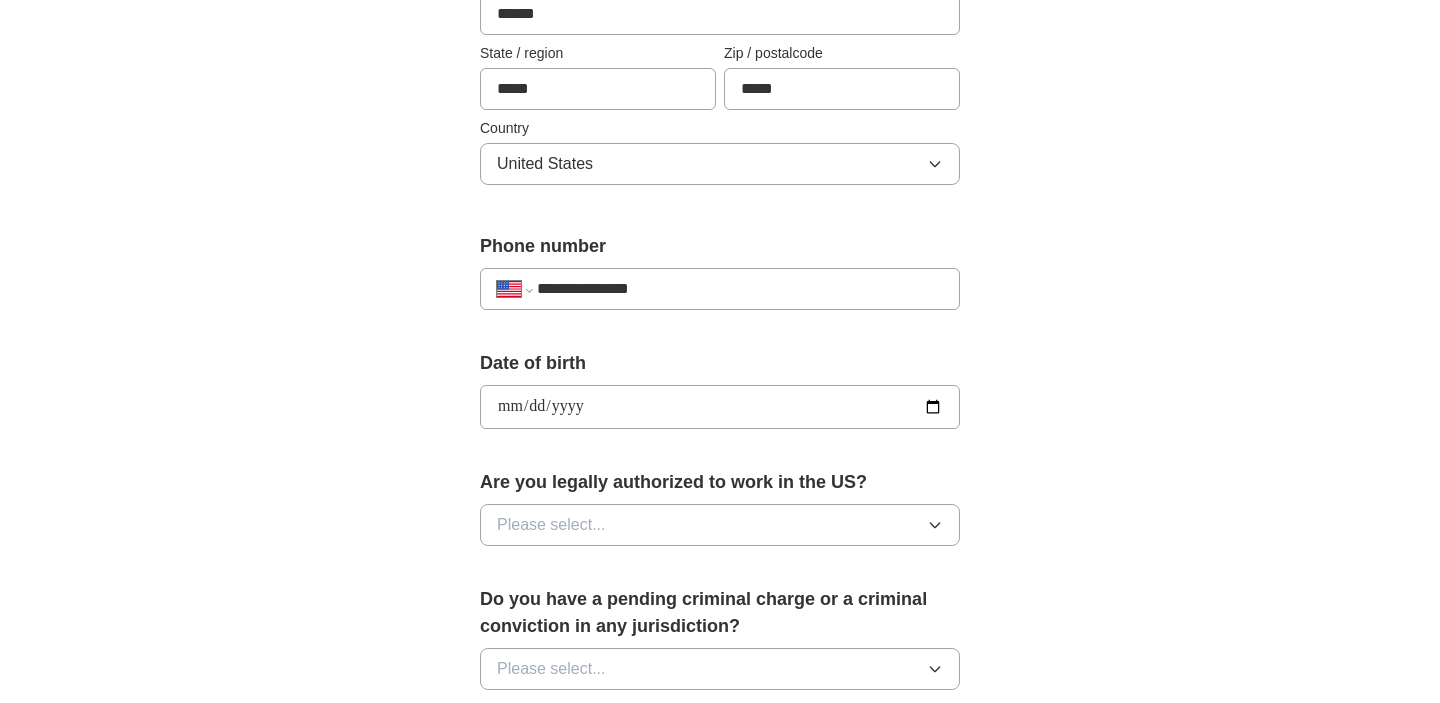 type on "**********" 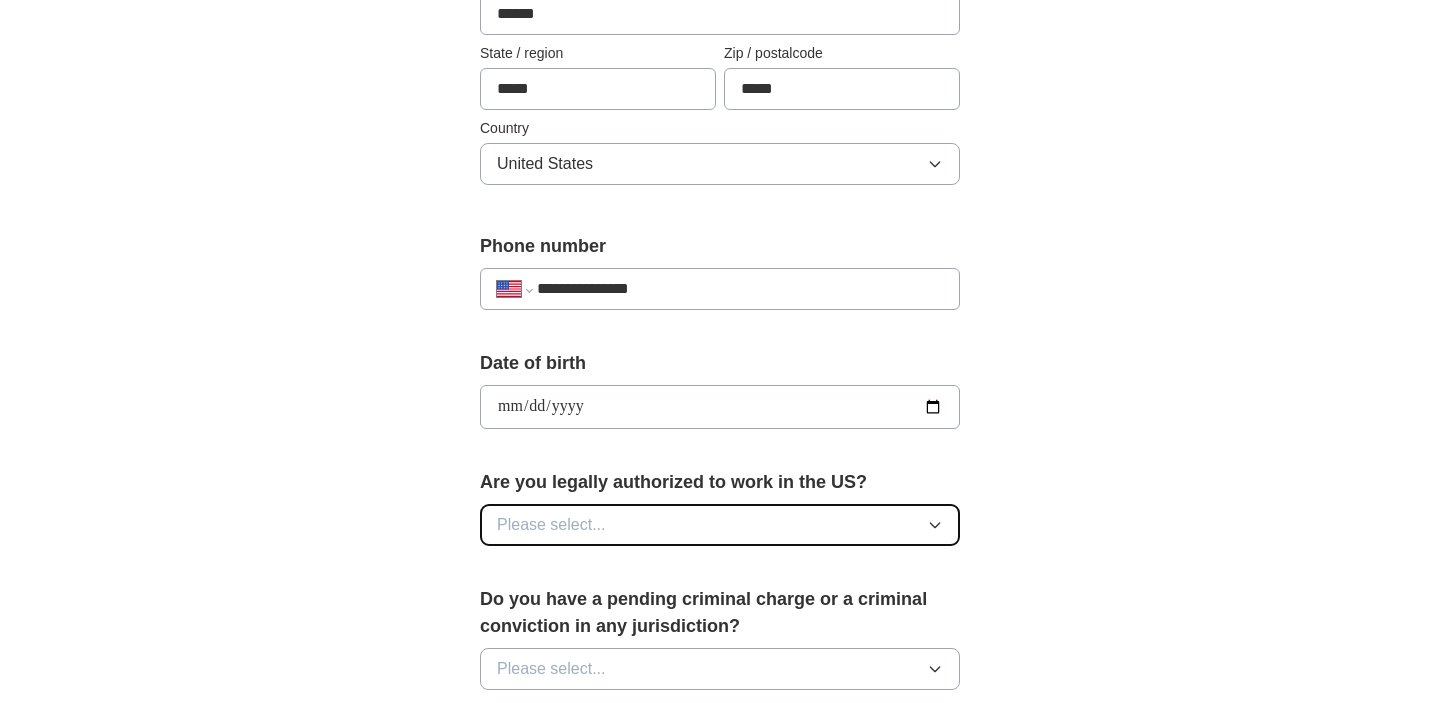 click on "Please select..." at bounding box center (720, 525) 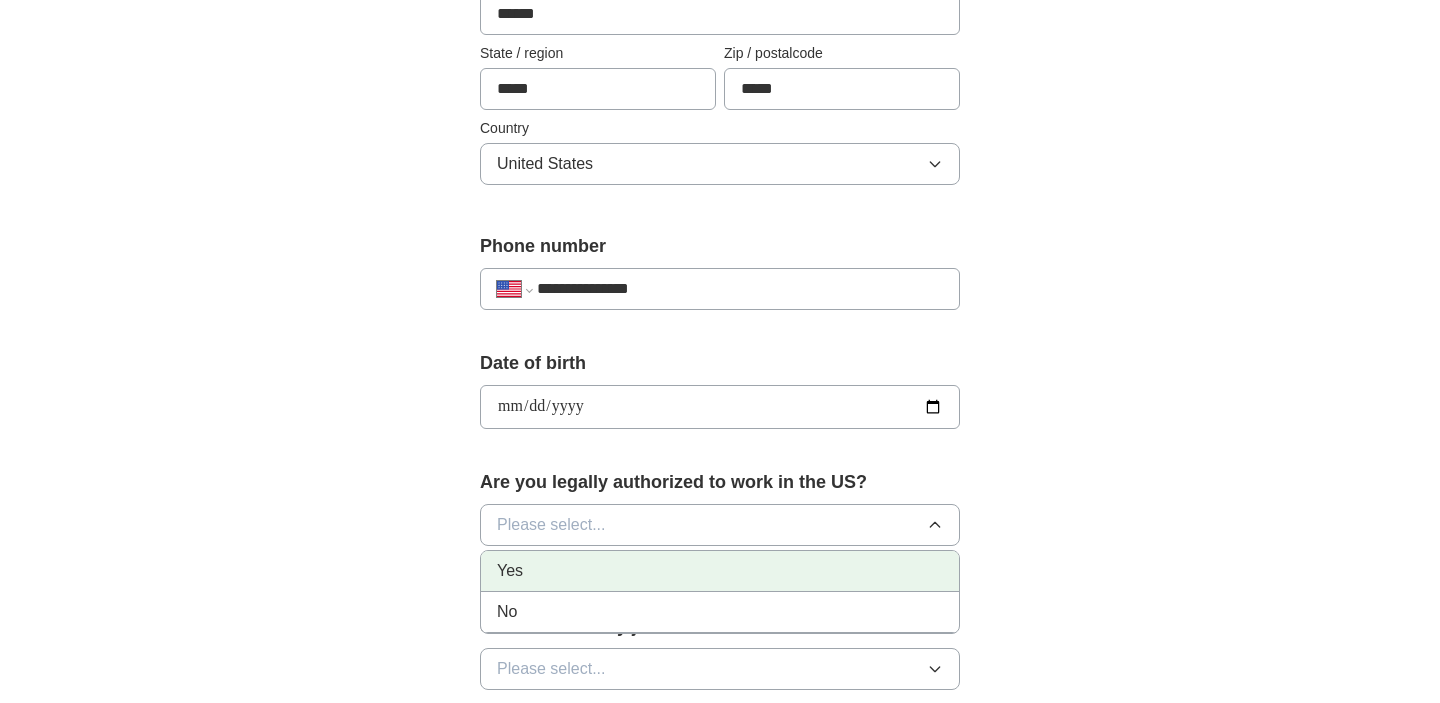 click on "Yes" at bounding box center [720, 571] 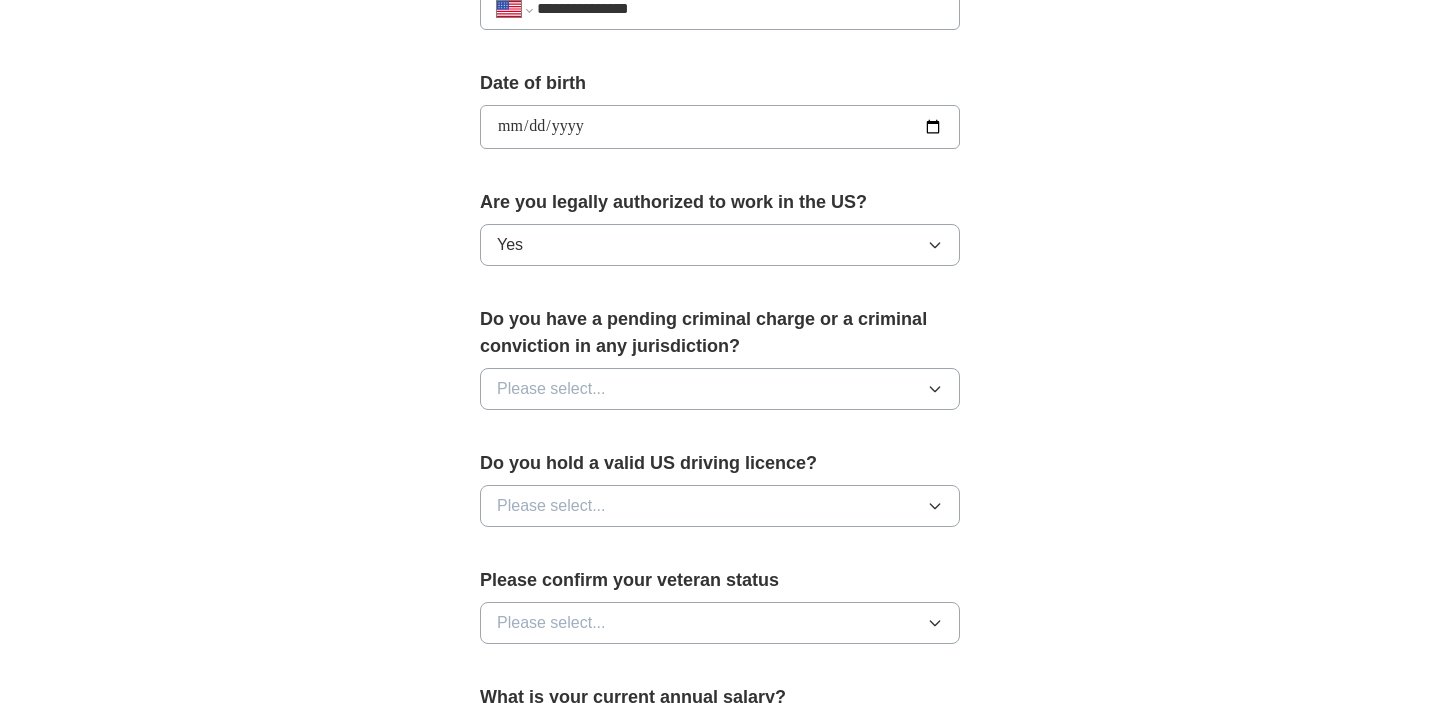scroll, scrollTop: 966, scrollLeft: 0, axis: vertical 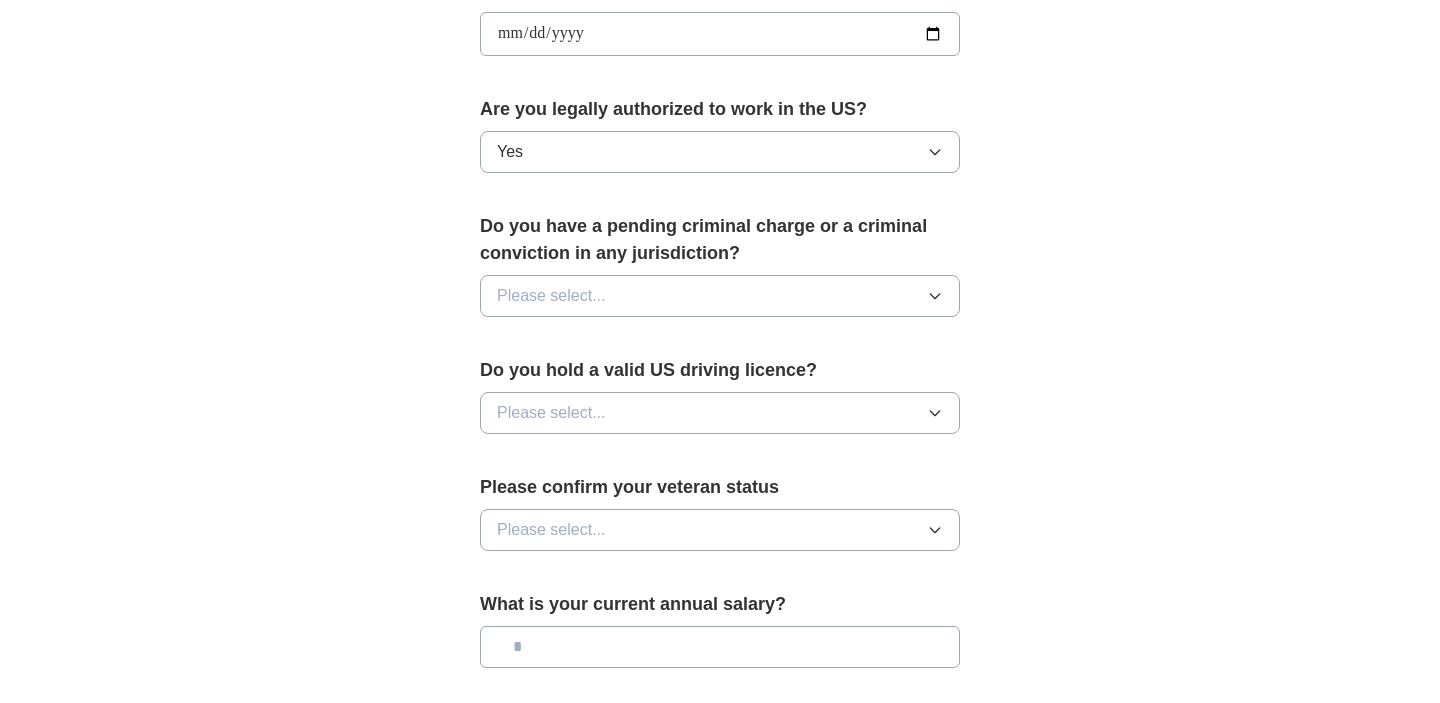 click on "Do you have a pending criminal charge or a criminal conviction in any jurisdiction? Please select..." at bounding box center [720, 273] 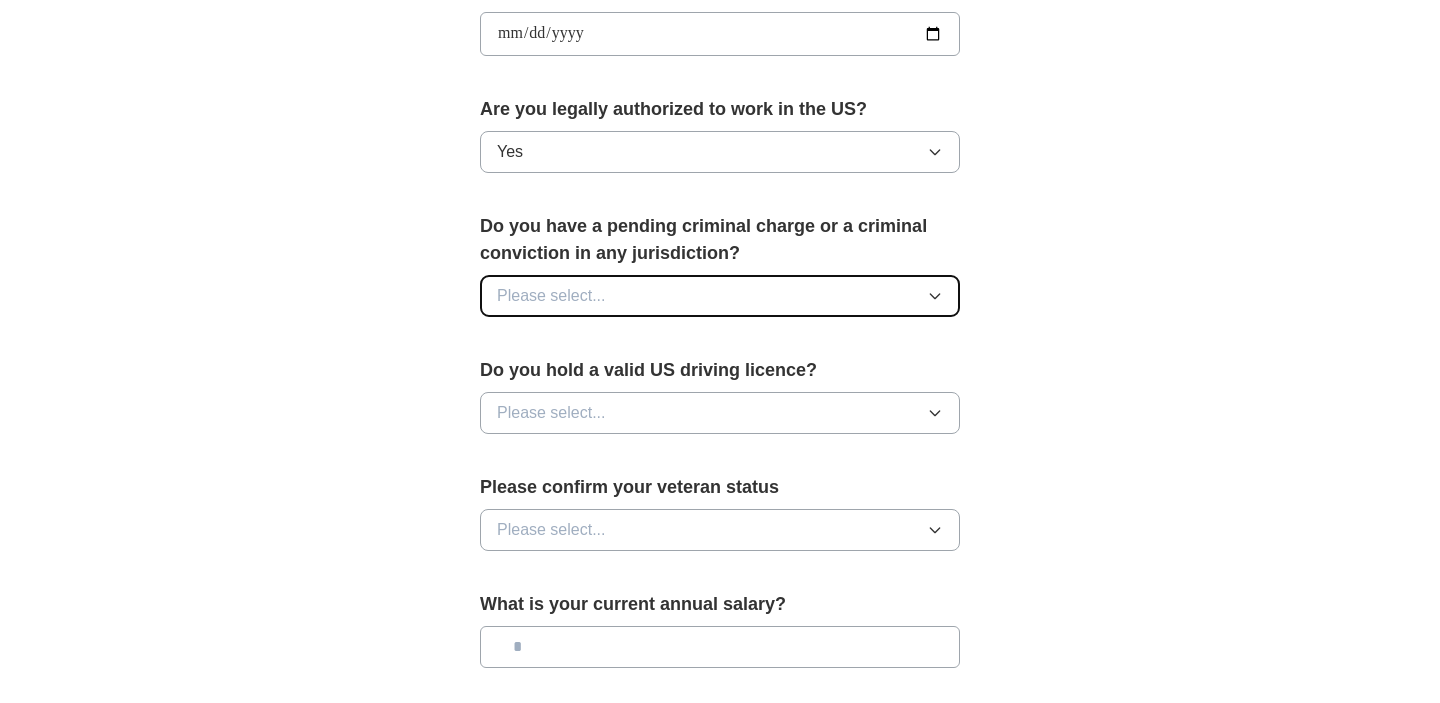 click on "Please select..." at bounding box center (720, 296) 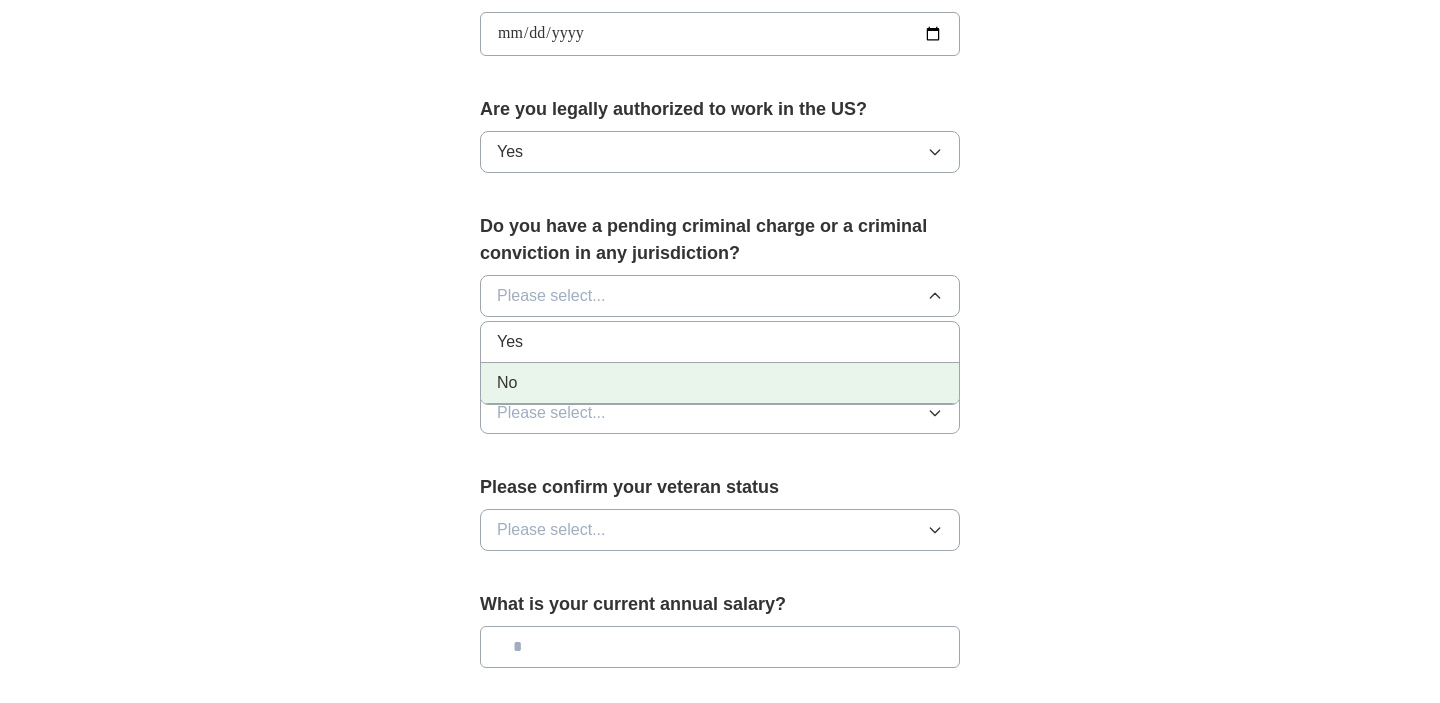 click on "No" at bounding box center (720, 383) 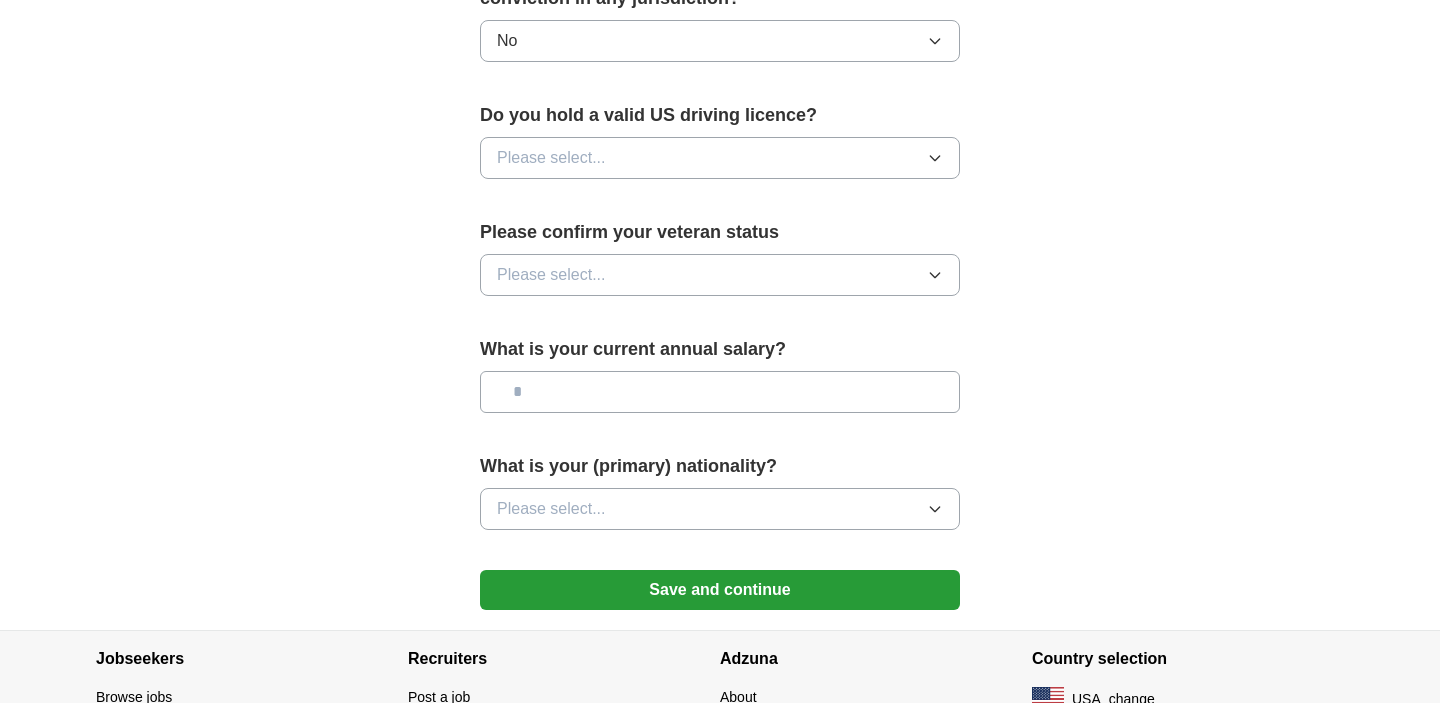 scroll, scrollTop: 1251, scrollLeft: 0, axis: vertical 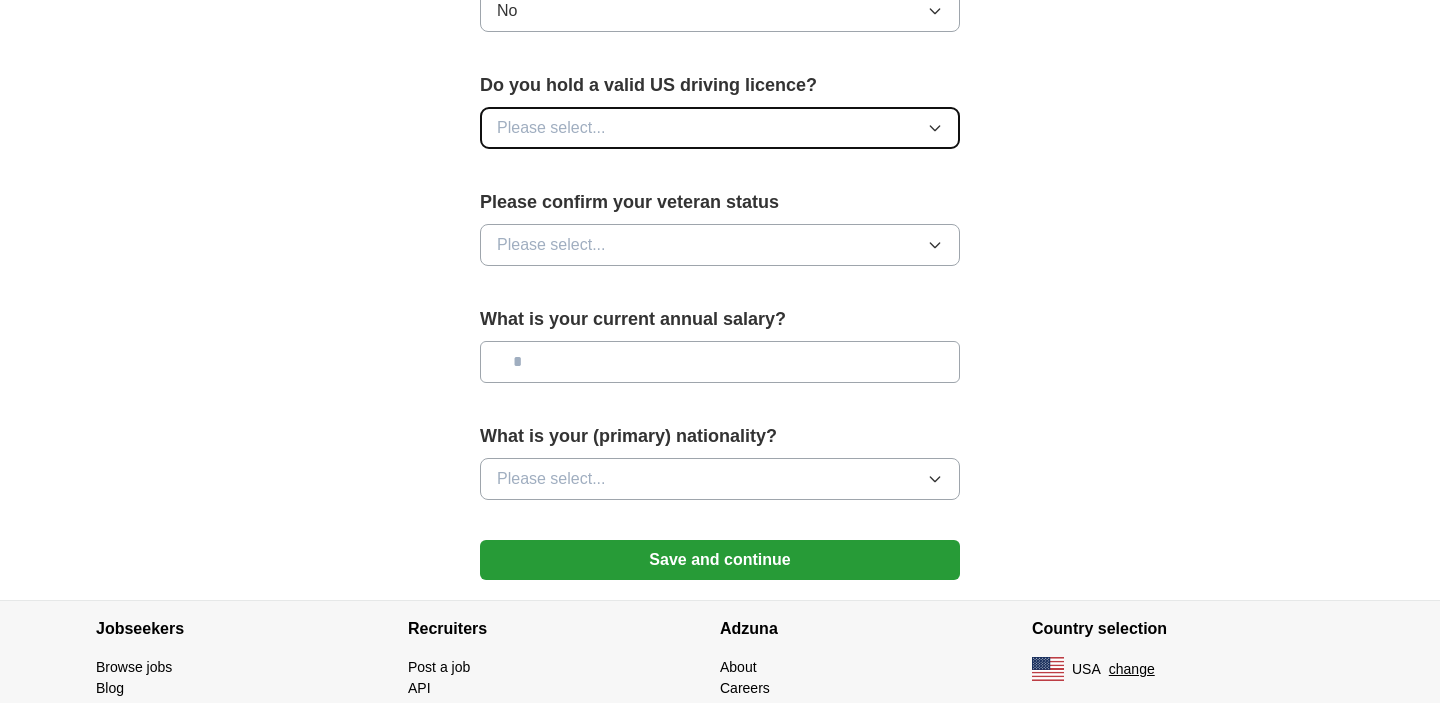 click on "Please select..." at bounding box center (720, 128) 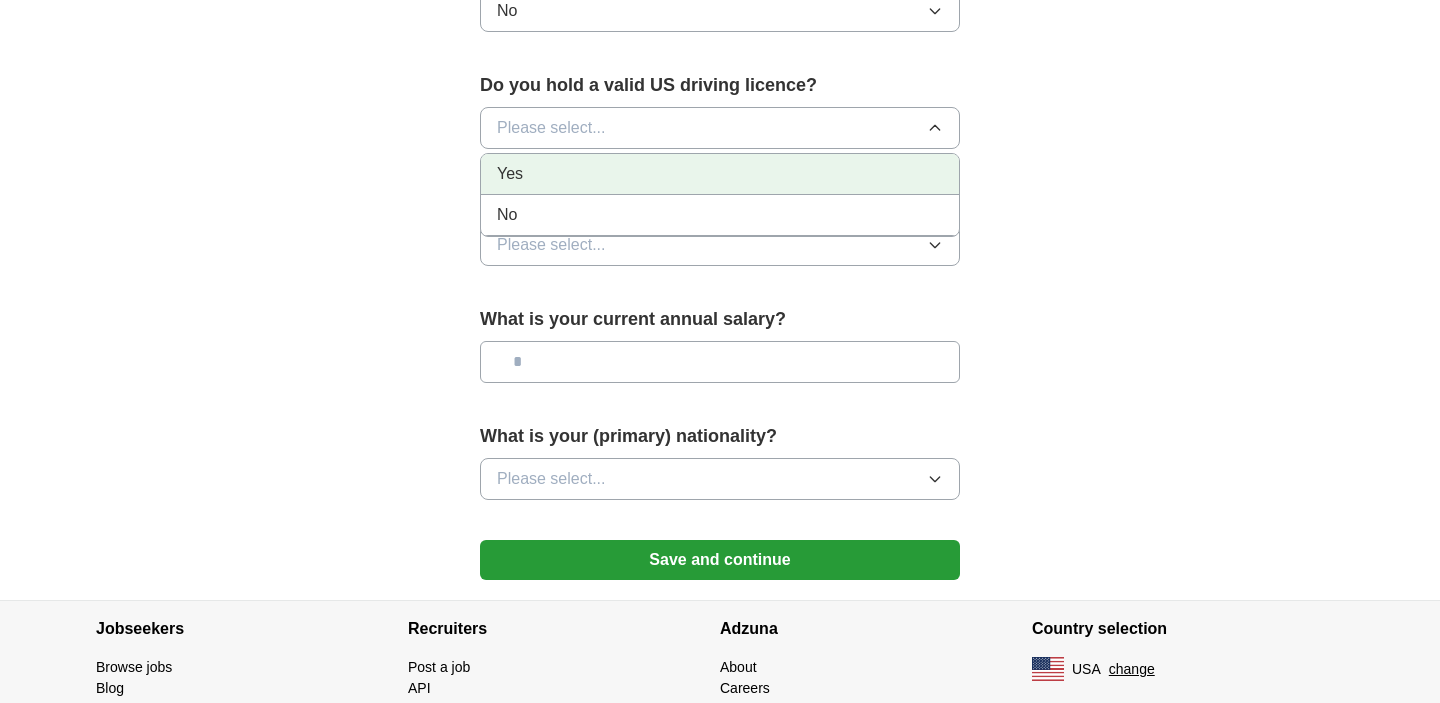 click on "Yes" at bounding box center [720, 174] 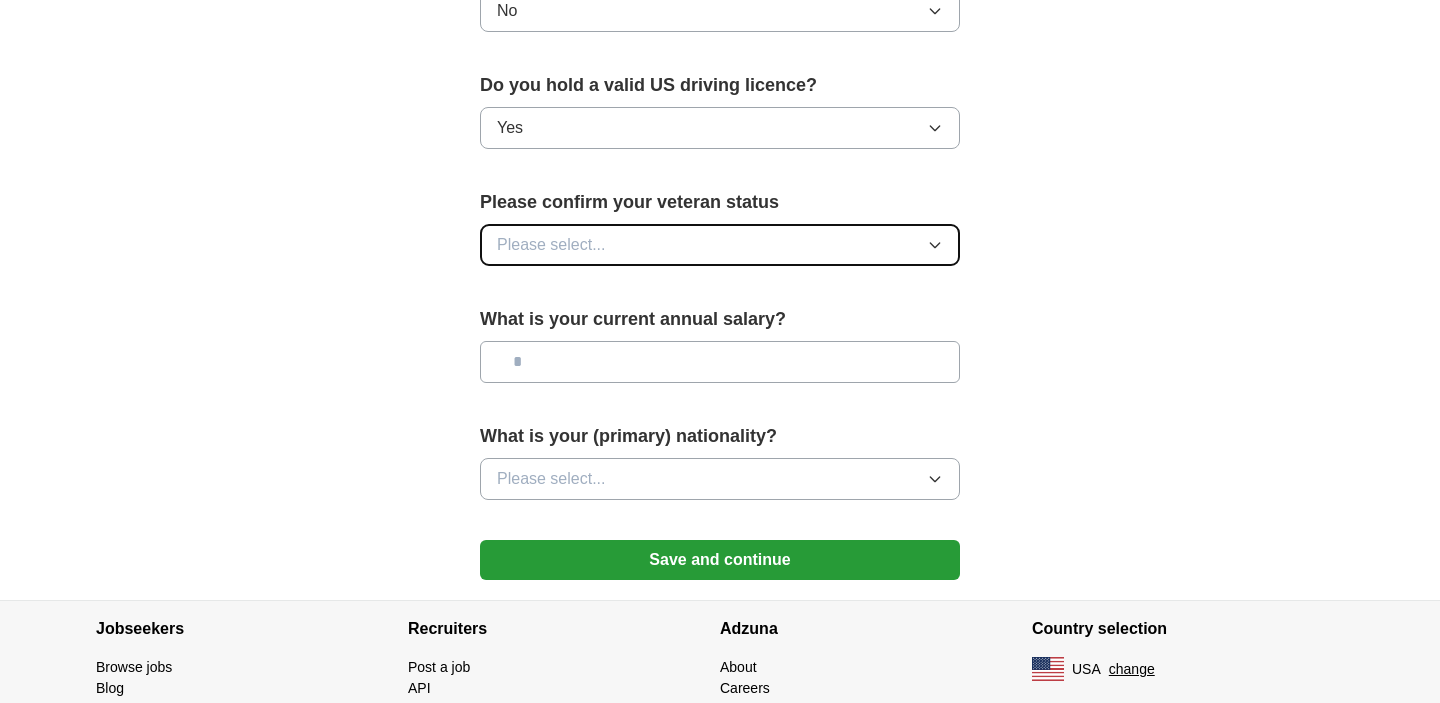 click on "Please select..." at bounding box center (720, 245) 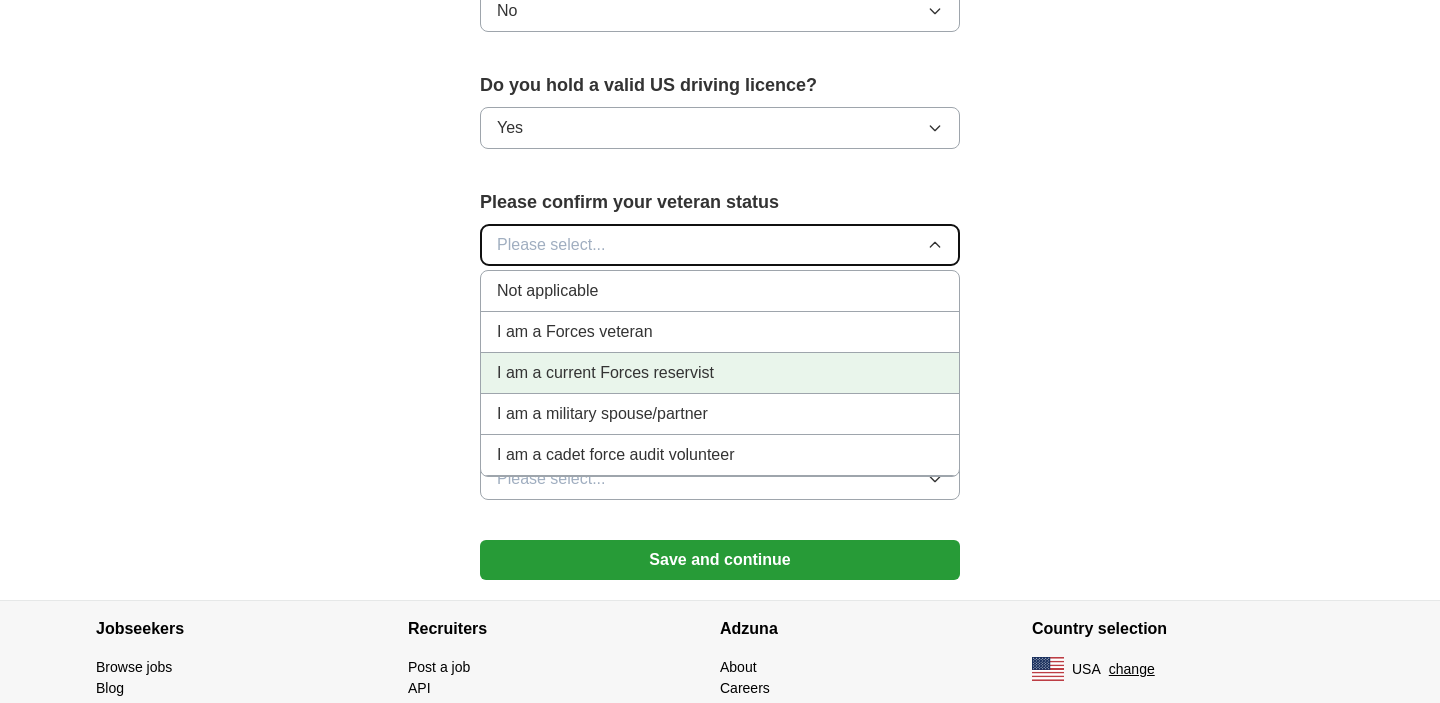 scroll, scrollTop: 1291, scrollLeft: 0, axis: vertical 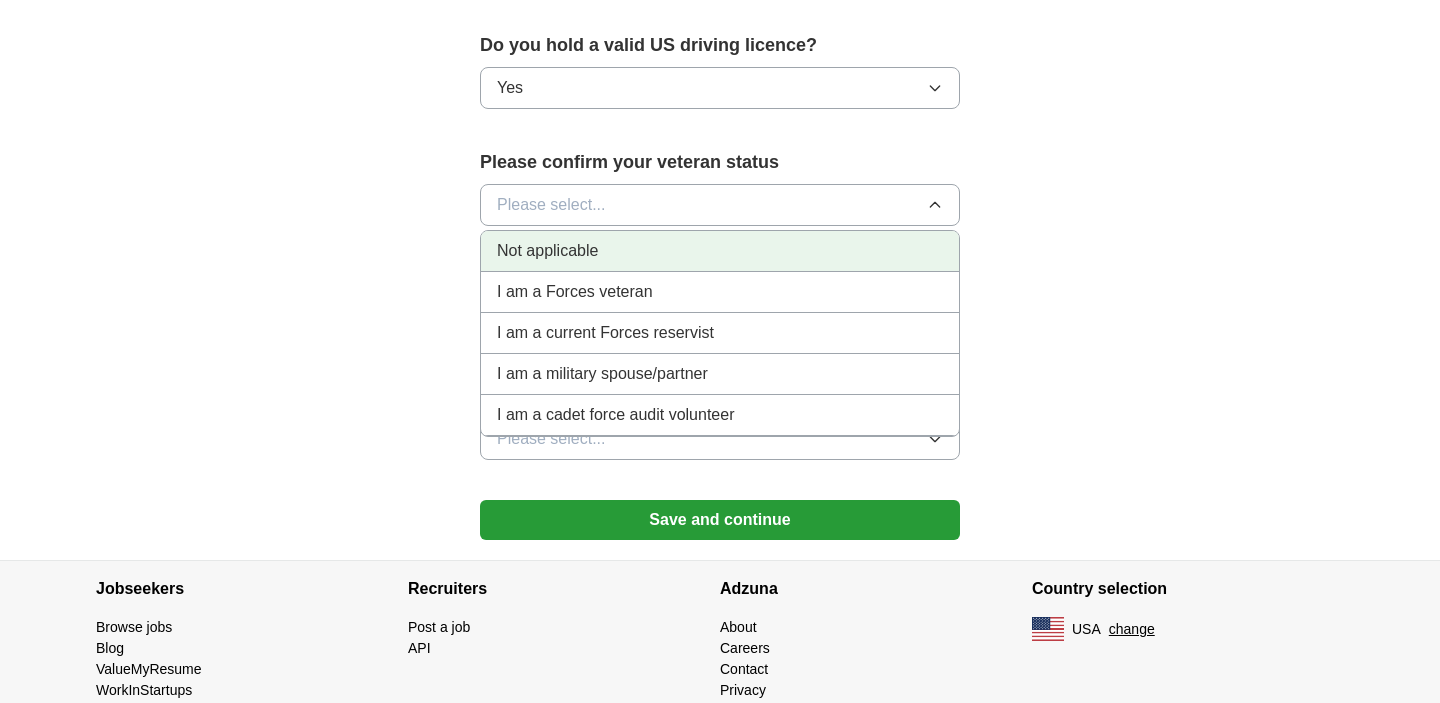 click on "Not applicable" at bounding box center (720, 251) 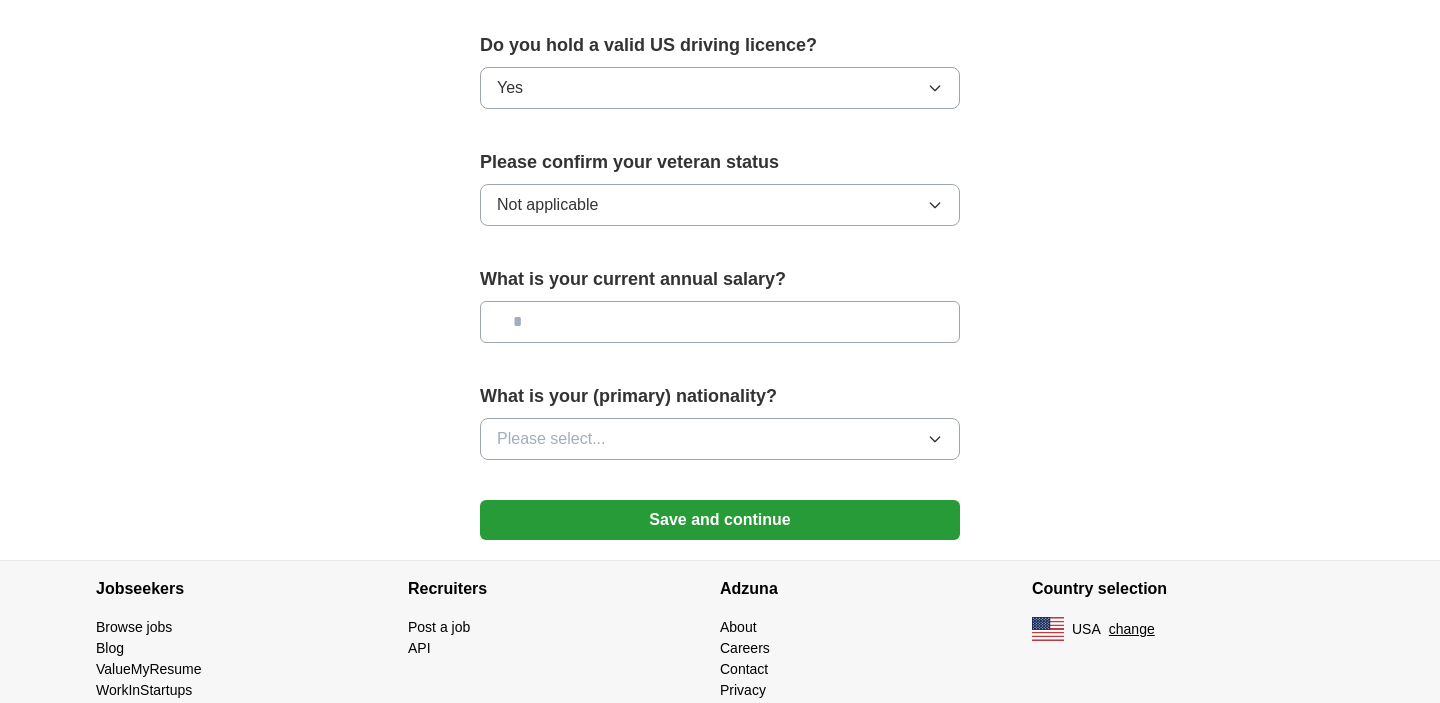 click at bounding box center (720, 322) 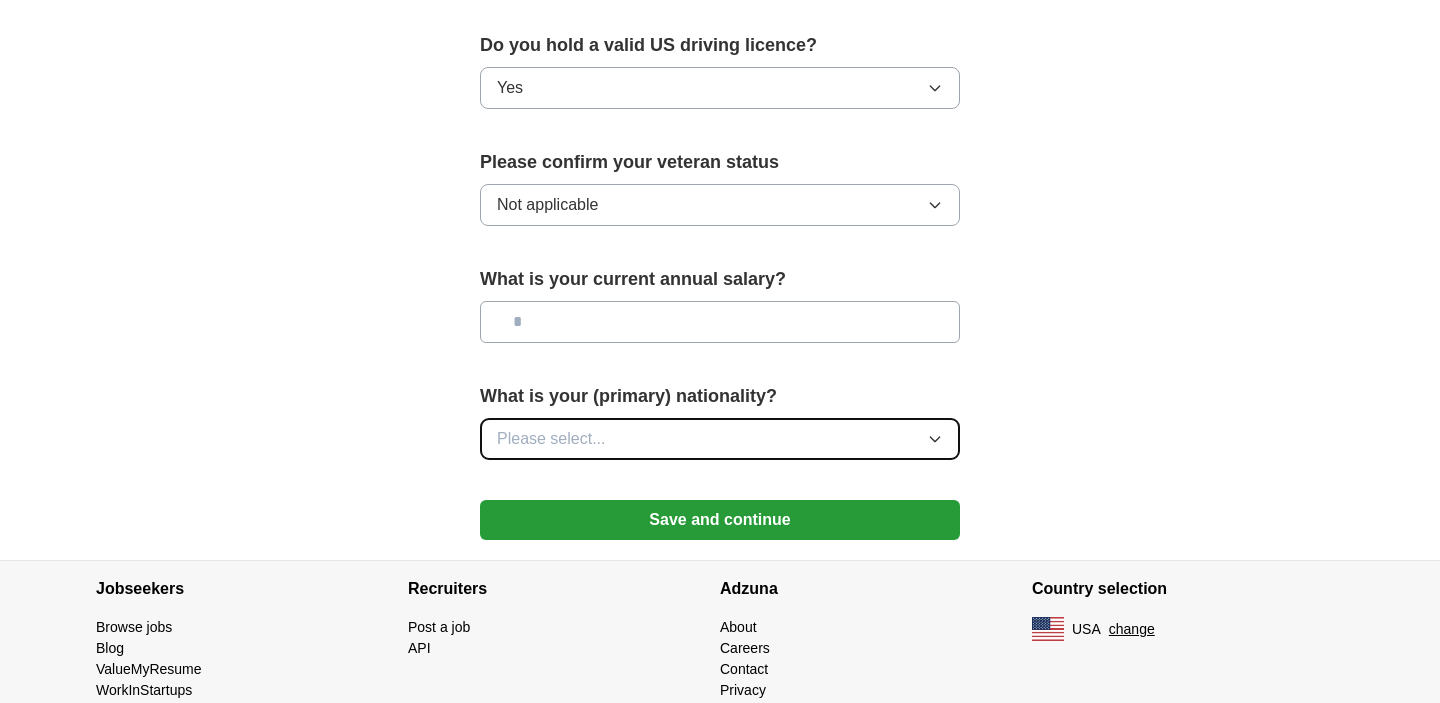 click on "Please select..." at bounding box center [720, 439] 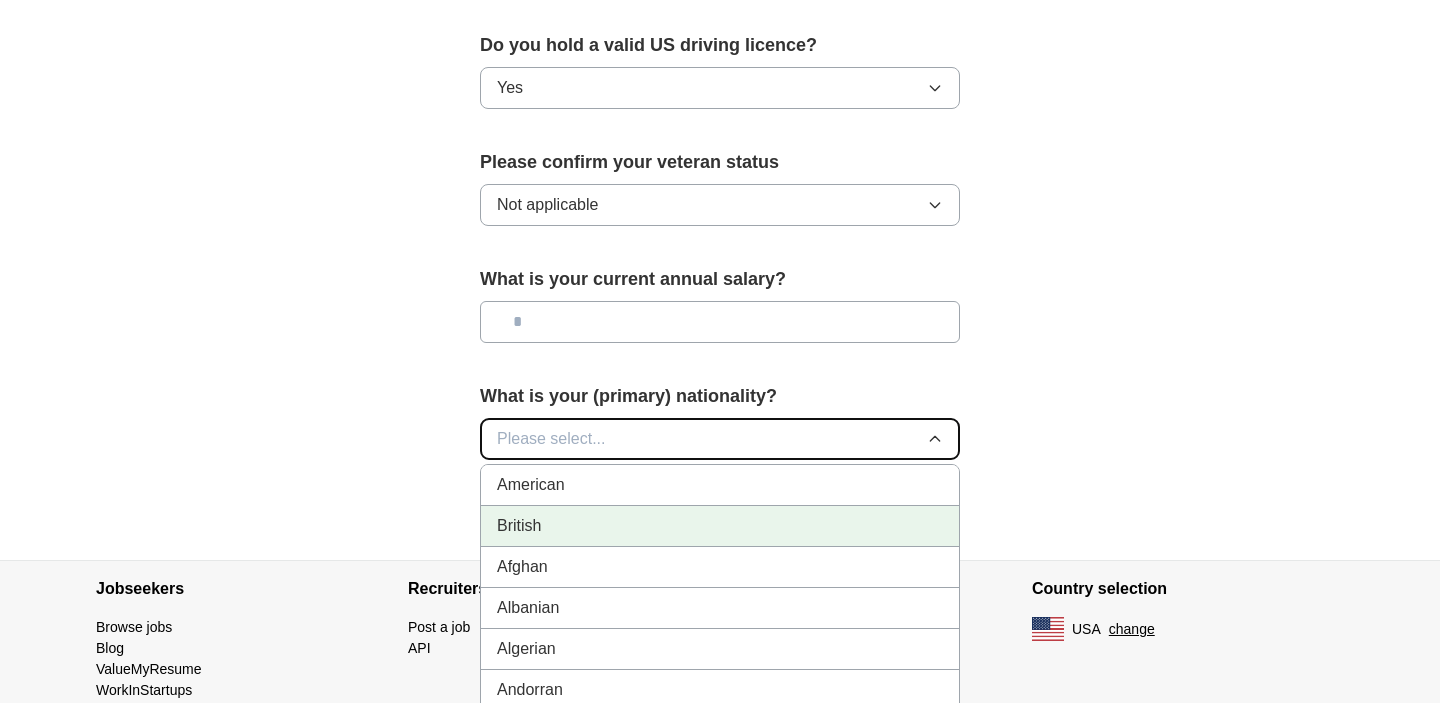 scroll, scrollTop: 73, scrollLeft: 0, axis: vertical 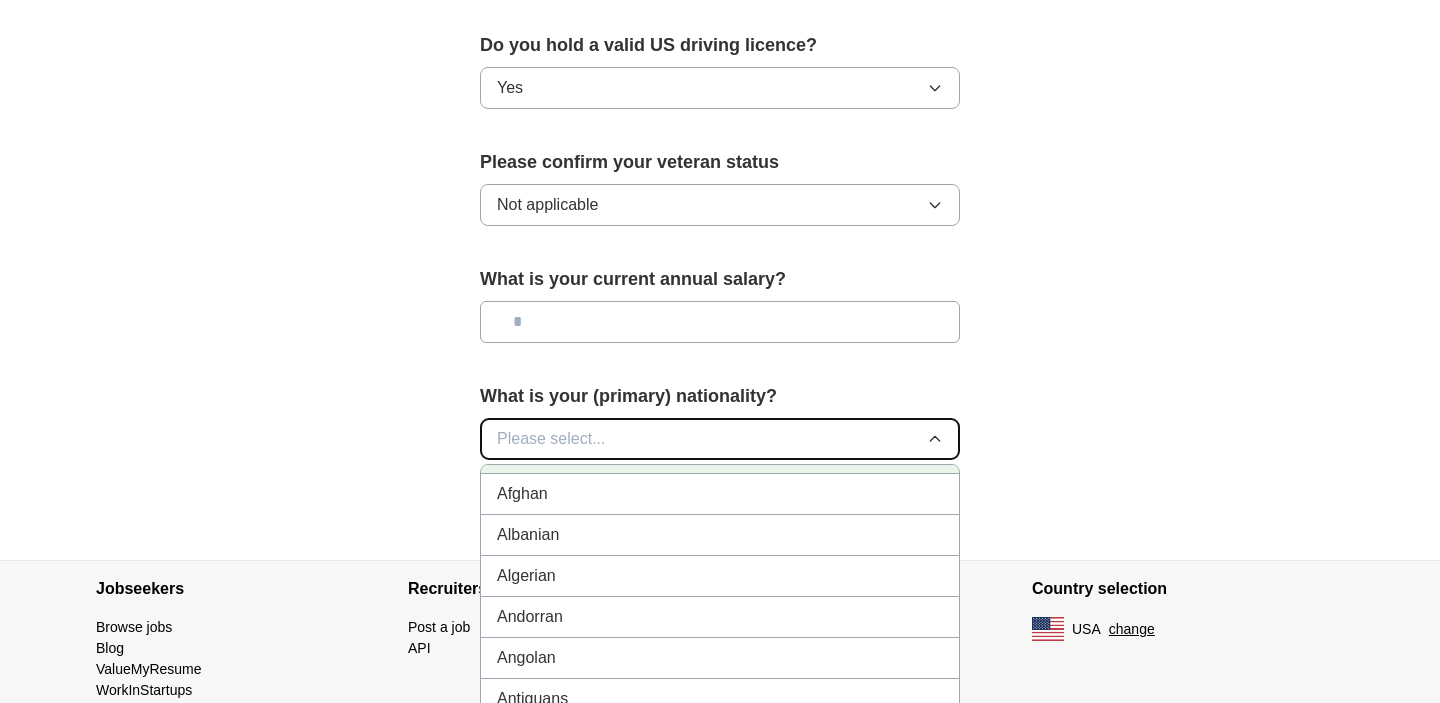 type 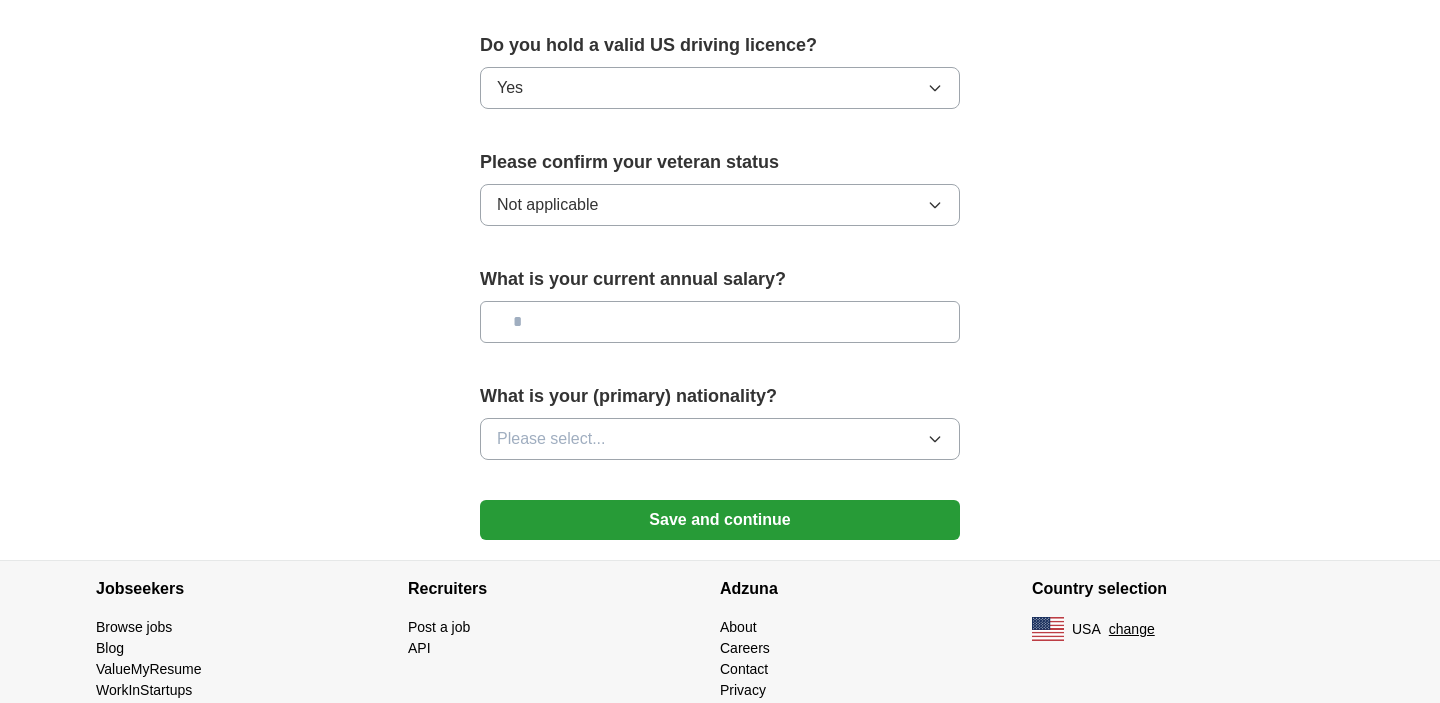 click on "**********" at bounding box center (720, -335) 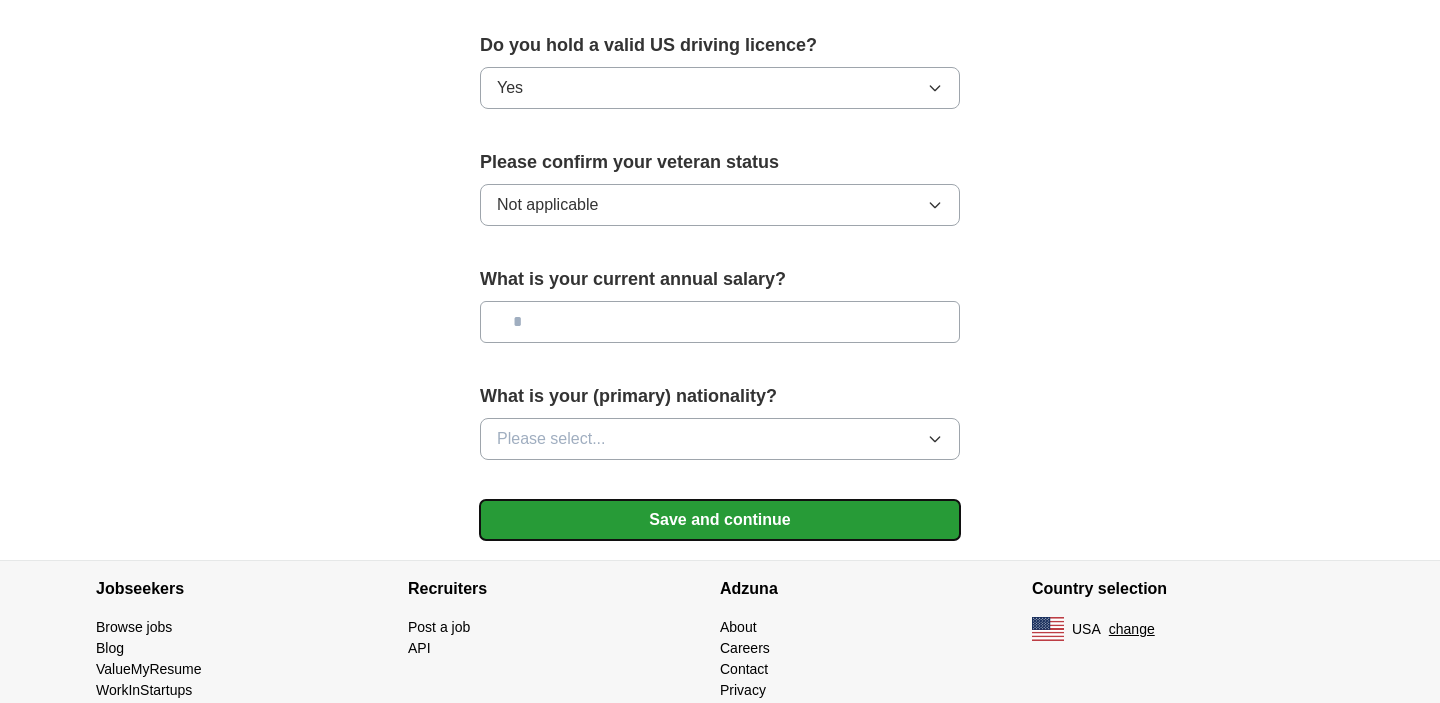 click on "Save and continue" at bounding box center [720, 520] 